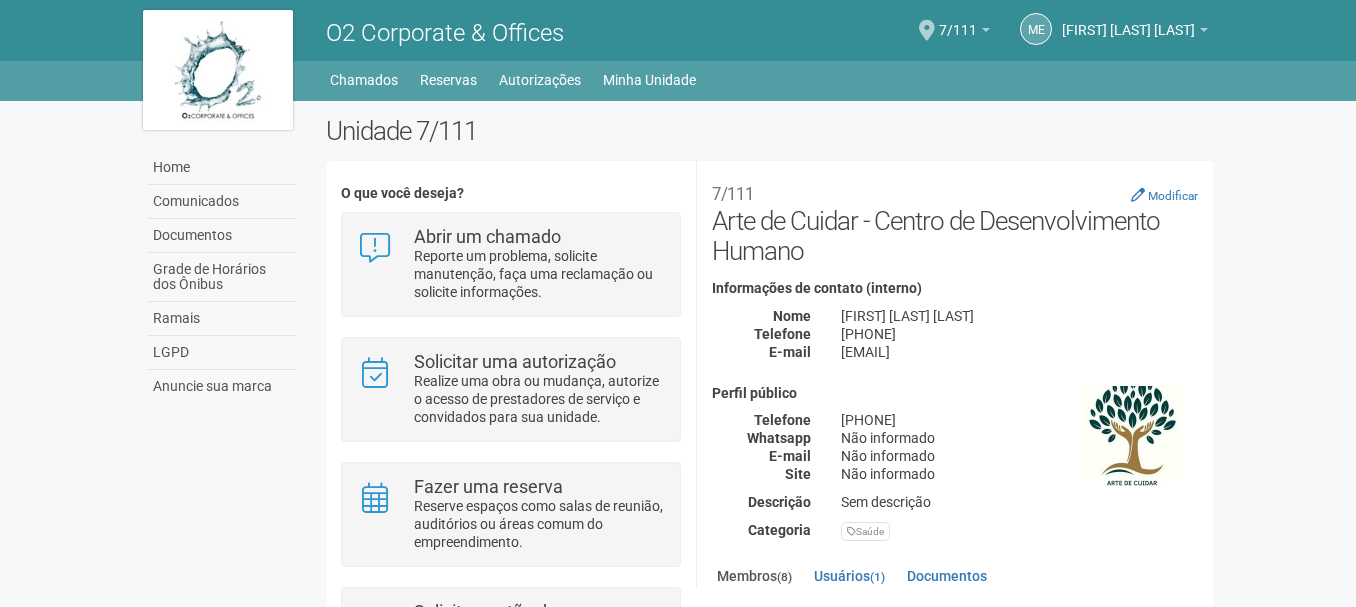 scroll, scrollTop: 0, scrollLeft: 0, axis: both 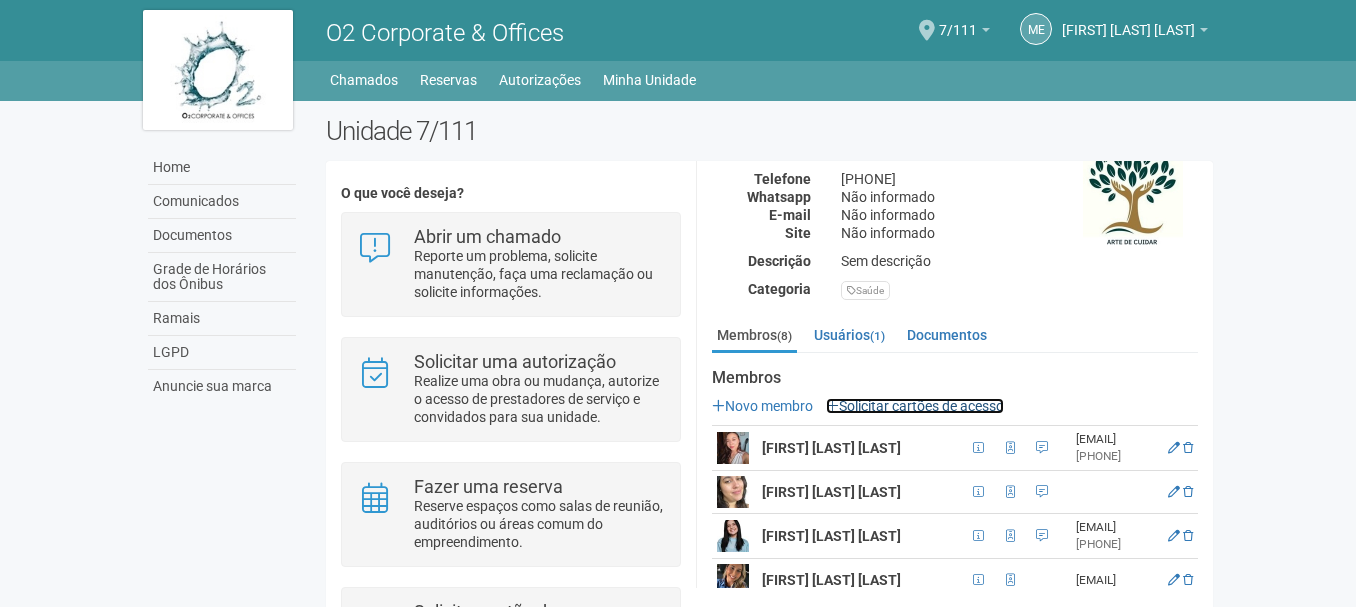 click on "Solicitar cartões de acesso" at bounding box center (915, 406) 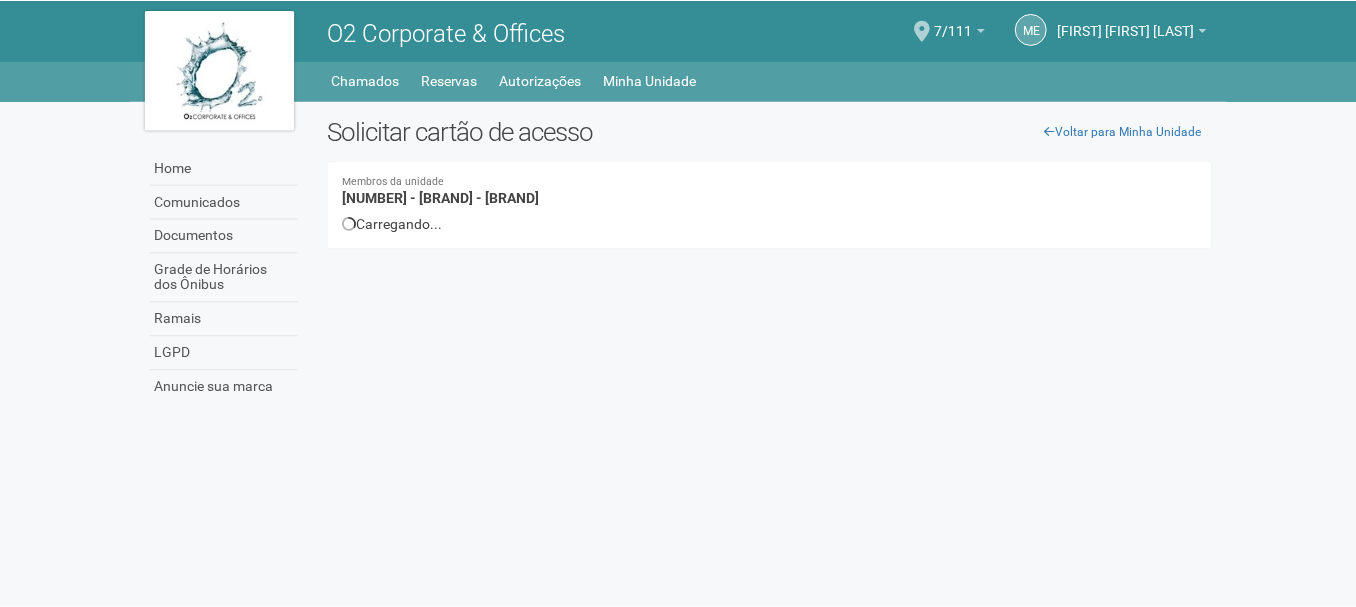 scroll, scrollTop: 0, scrollLeft: 0, axis: both 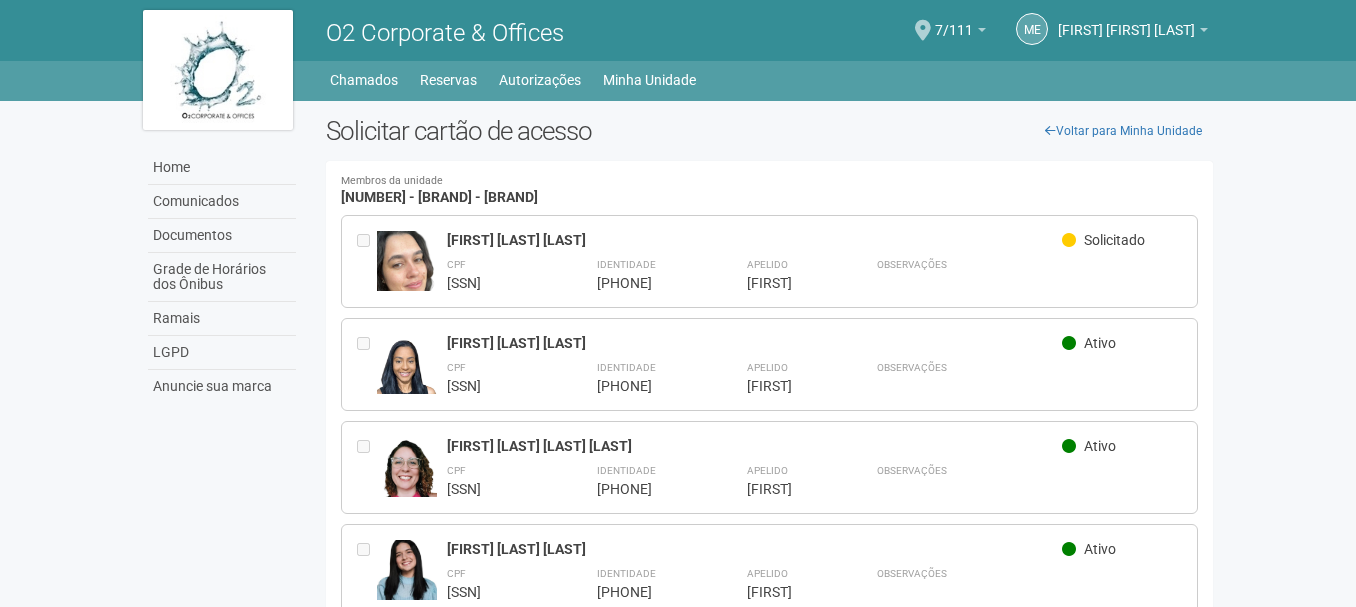 drag, startPoint x: 1355, startPoint y: 201, endPoint x: 1351, endPoint y: 286, distance: 85.09406 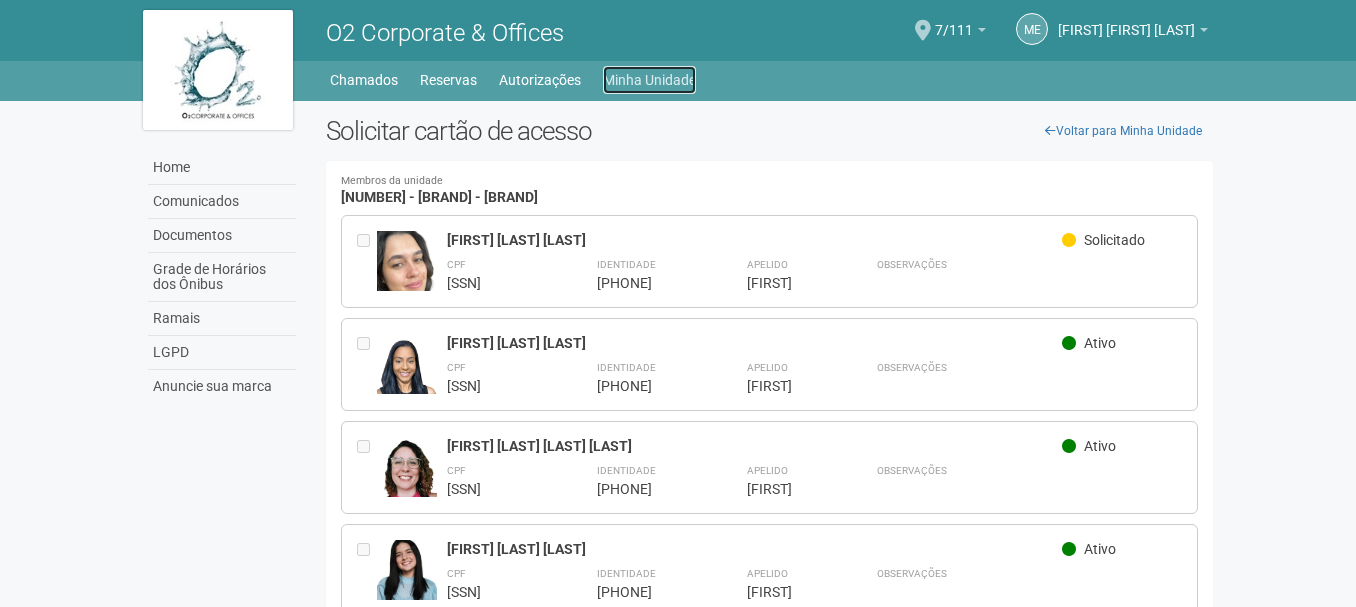 click on "Minha Unidade" at bounding box center [649, 80] 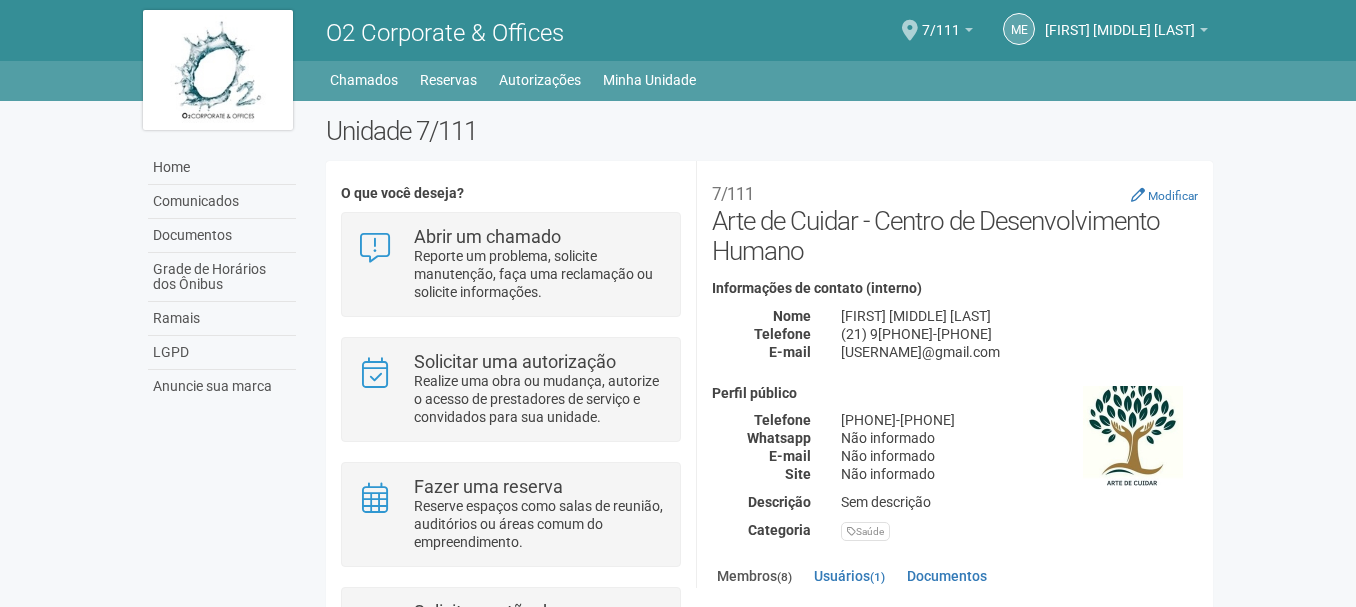 scroll, scrollTop: 0, scrollLeft: 0, axis: both 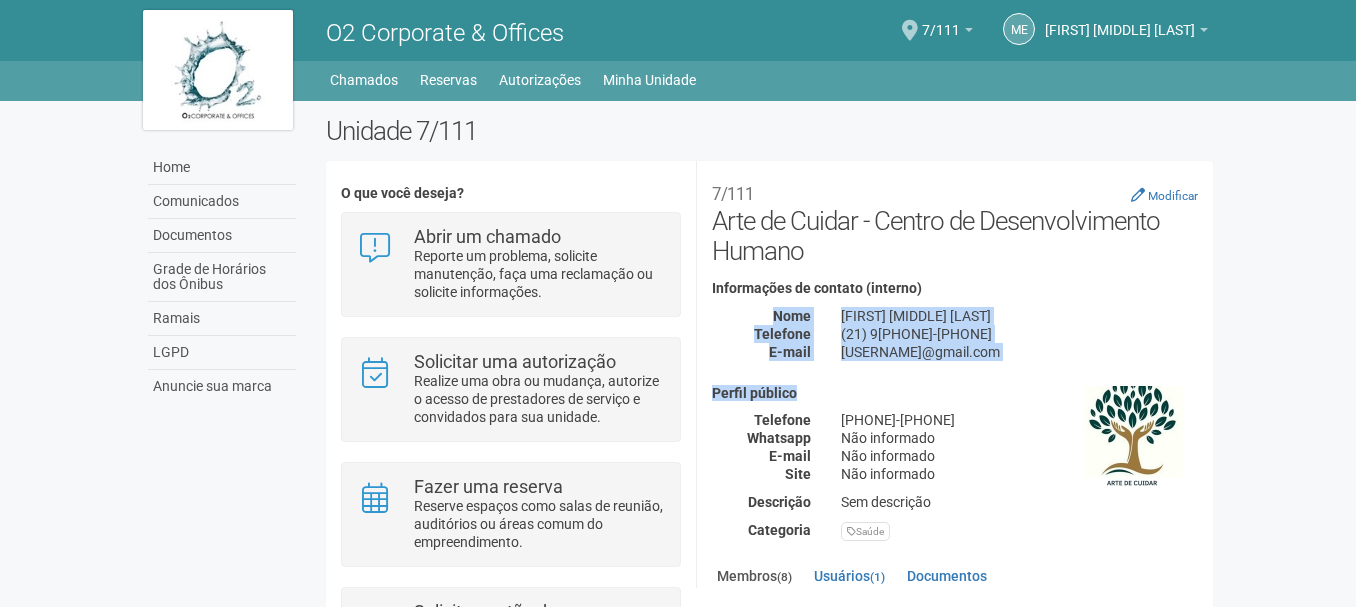 drag, startPoint x: 1209, startPoint y: 280, endPoint x: 1215, endPoint y: 364, distance: 84.21401 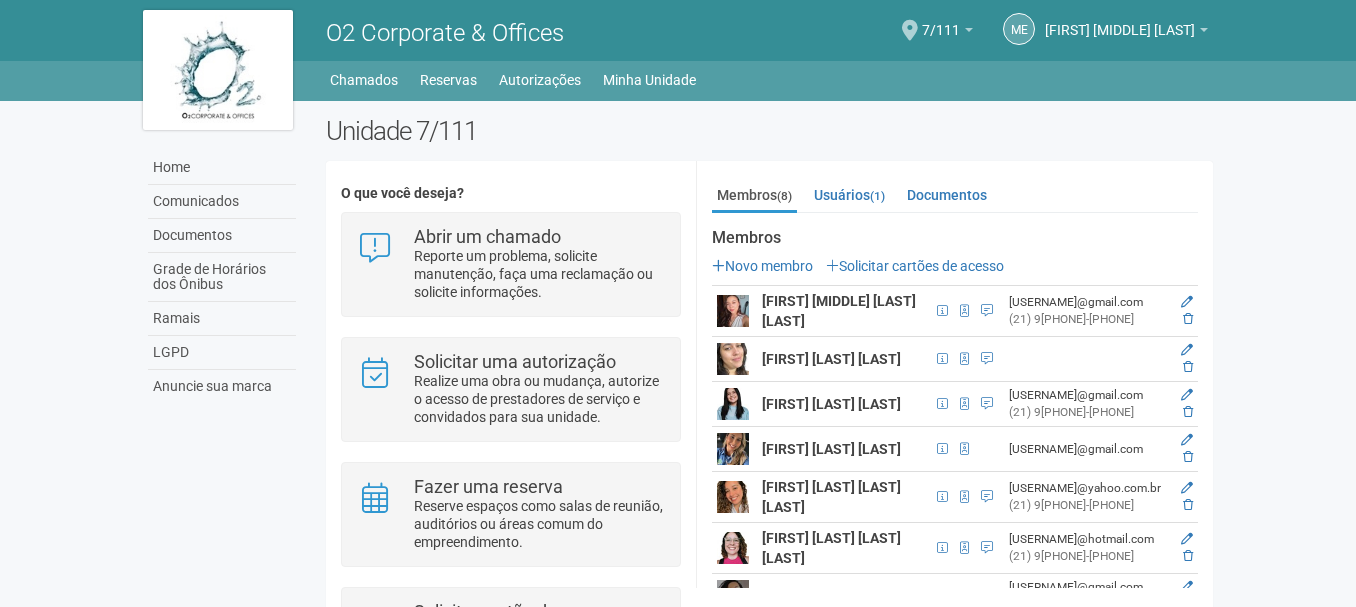 scroll, scrollTop: 344, scrollLeft: 0, axis: vertical 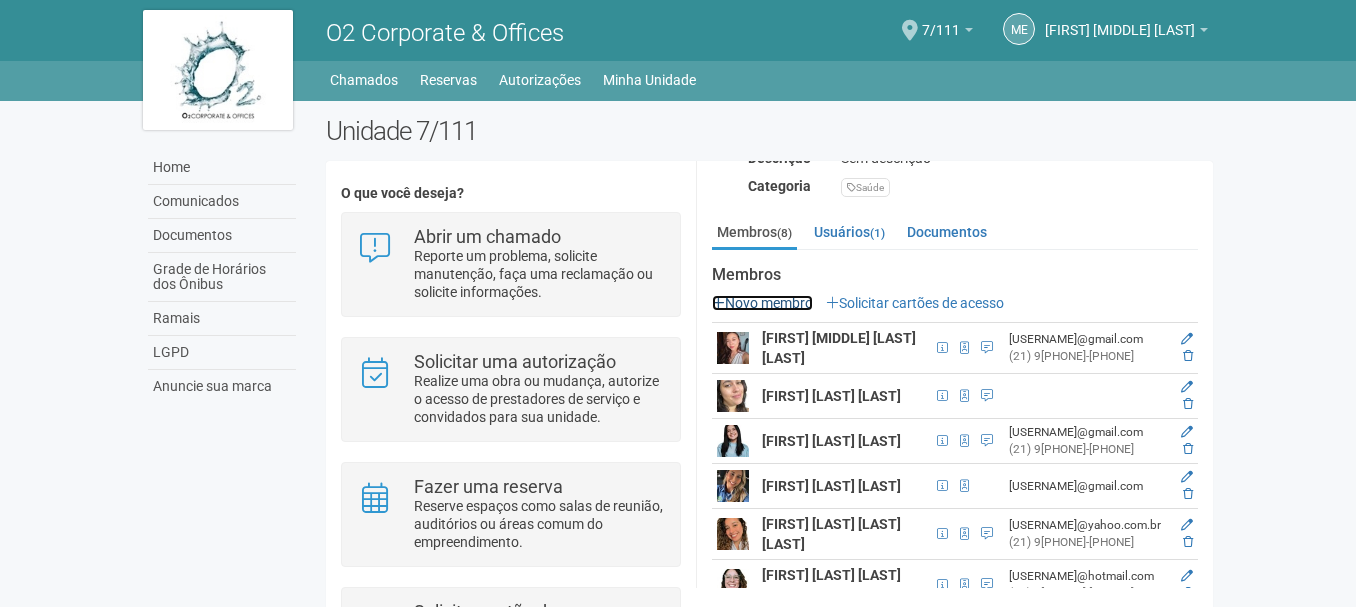 click on "Novo membro" at bounding box center [762, 303] 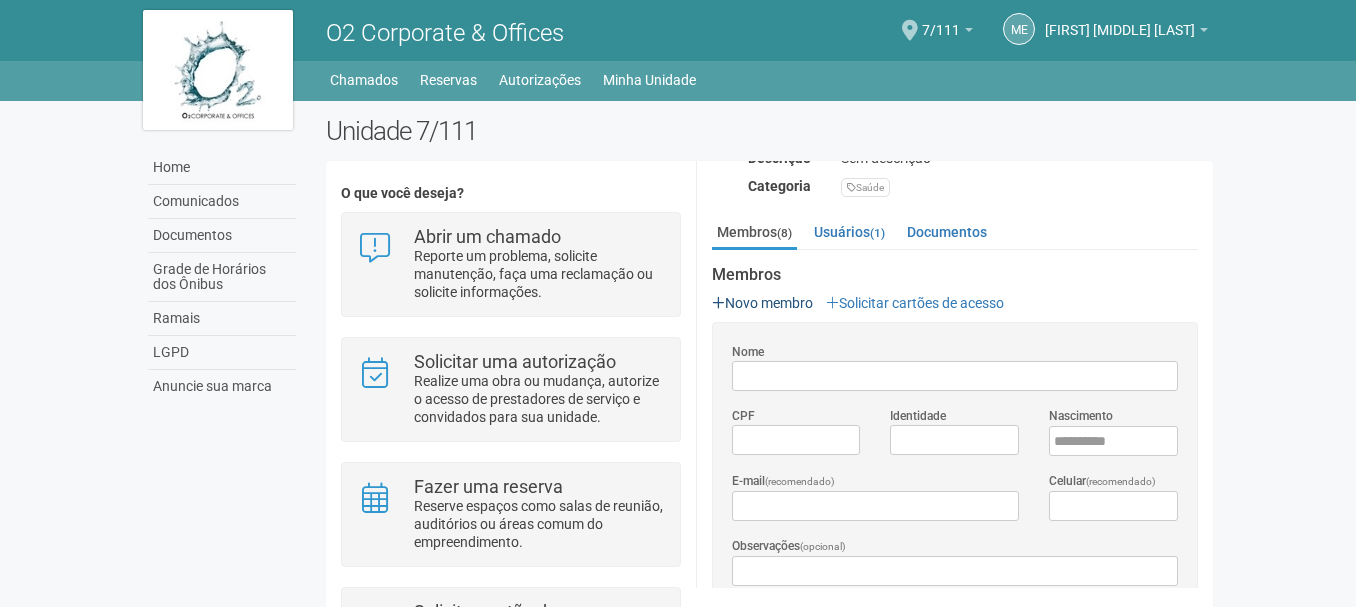 scroll, scrollTop: 0, scrollLeft: 0, axis: both 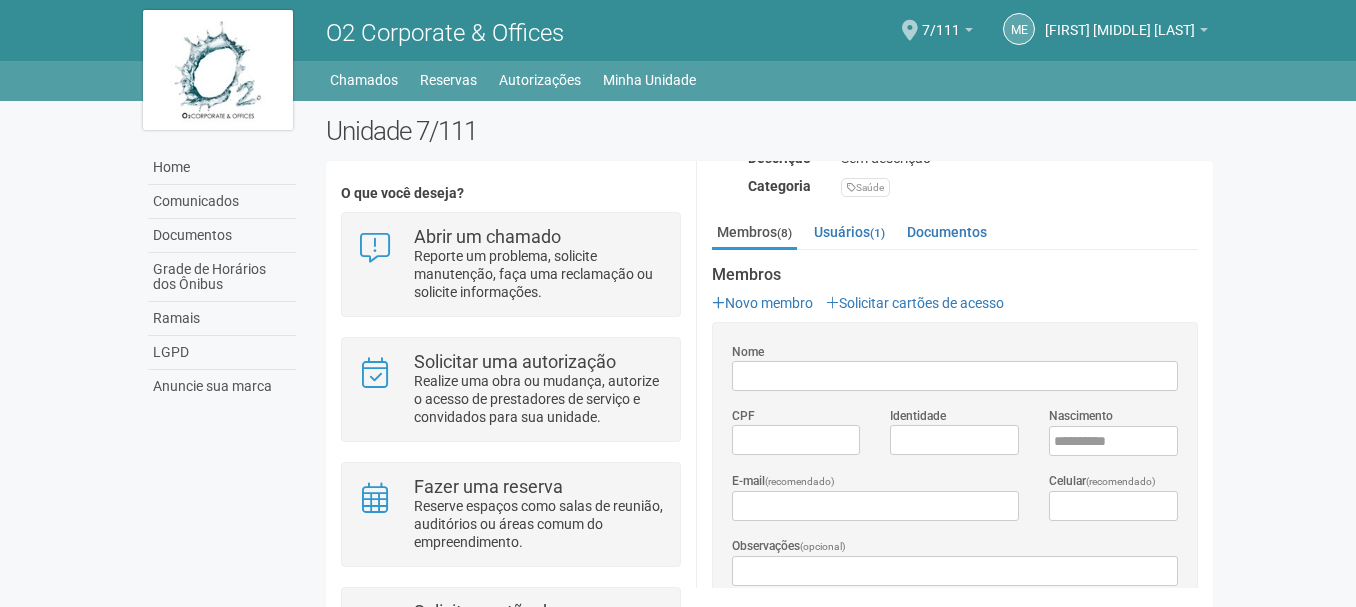 click on "Nome" at bounding box center (955, 376) 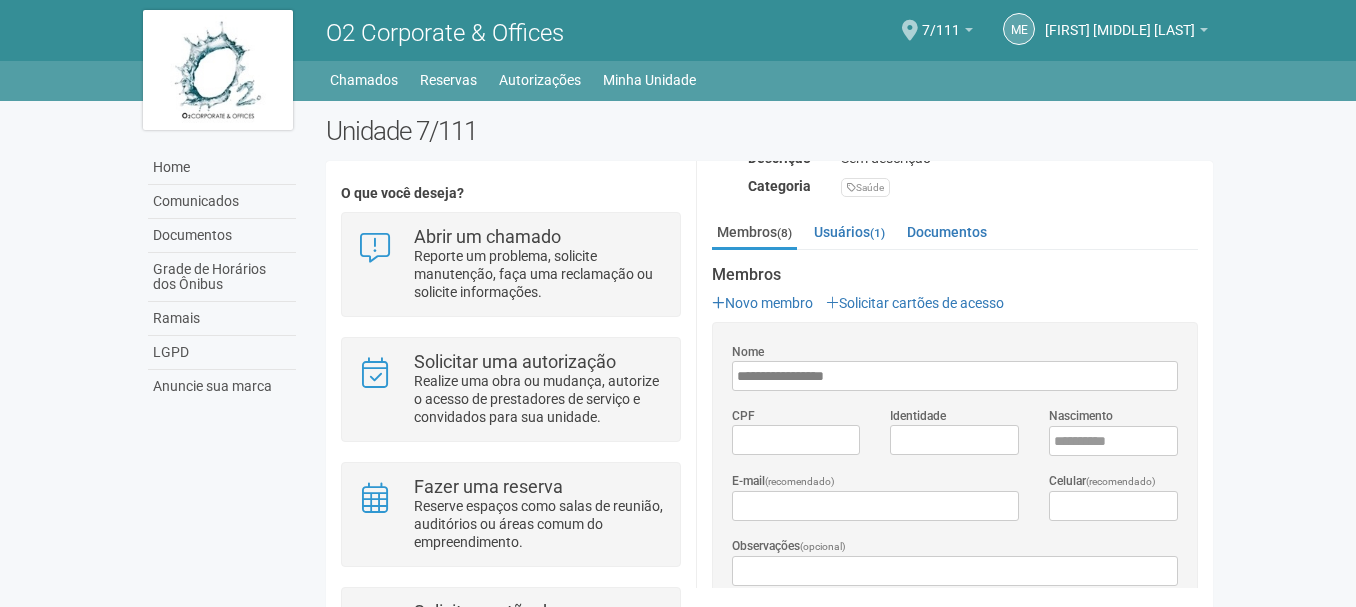 click on "**********" at bounding box center (955, 376) 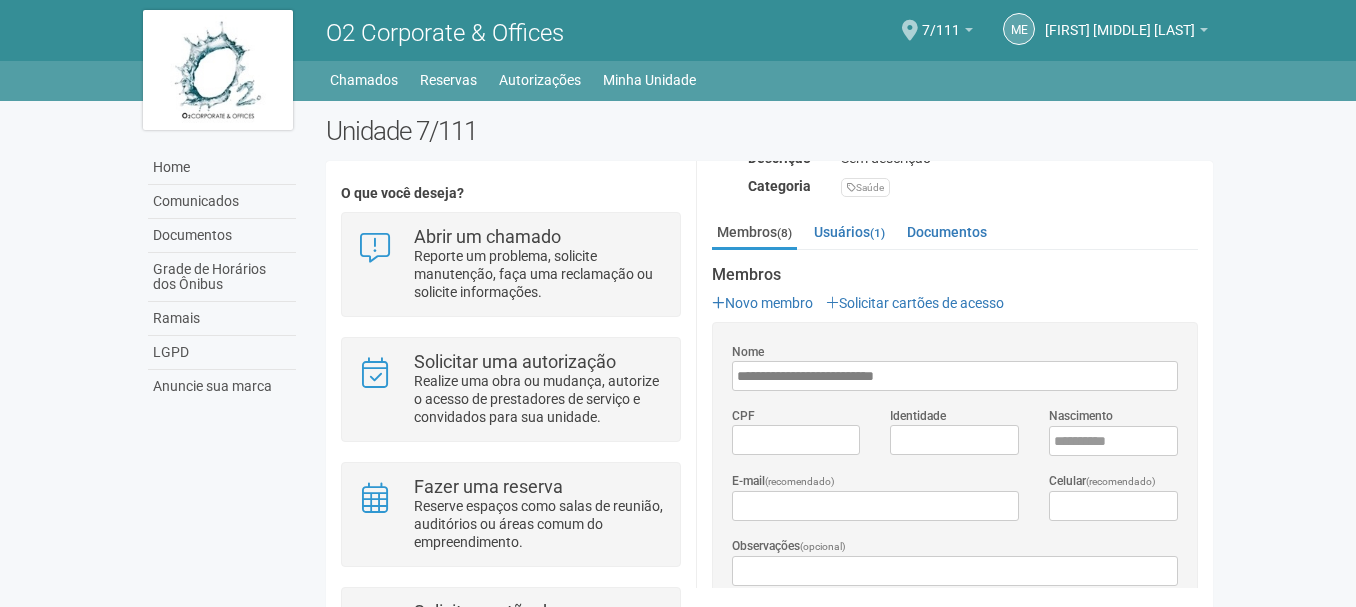 type on "**********" 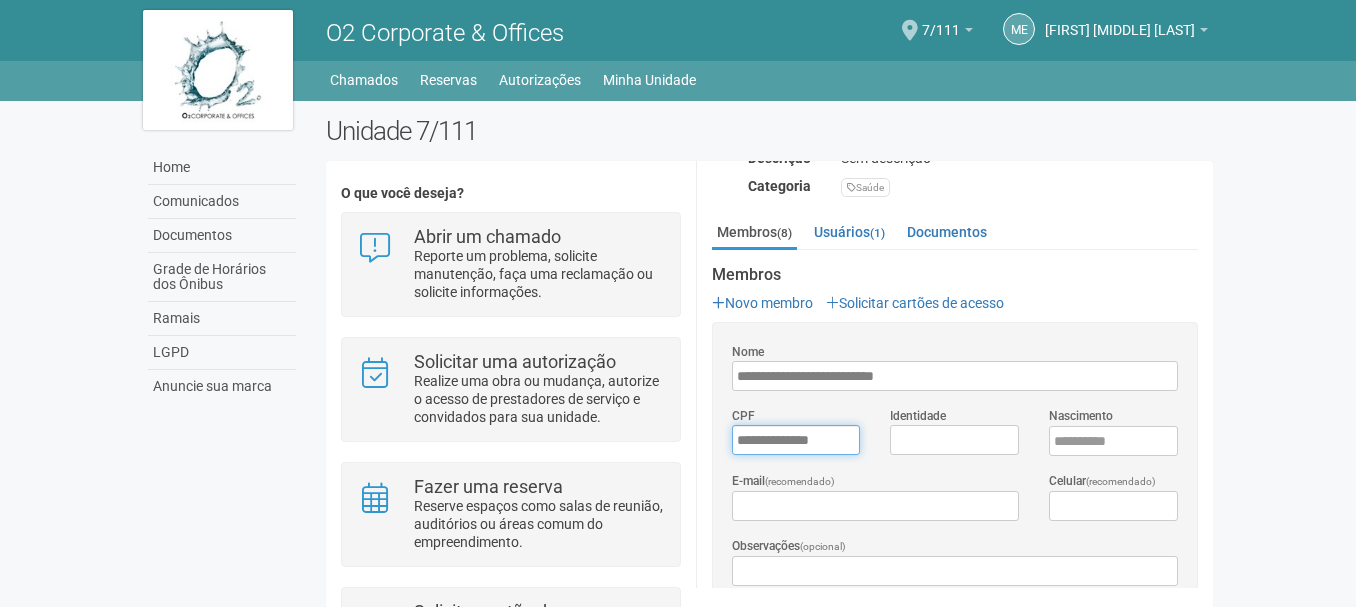 click on "*********" at bounding box center [796, 440] 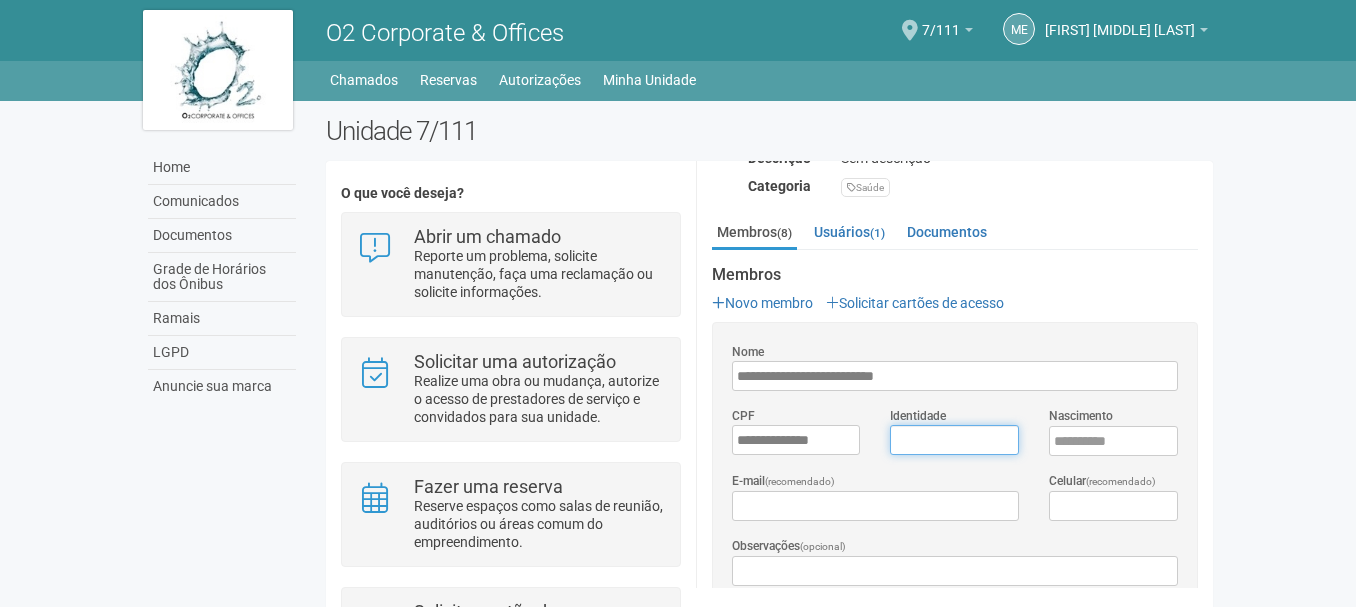 click on "Identidade" at bounding box center [954, 440] 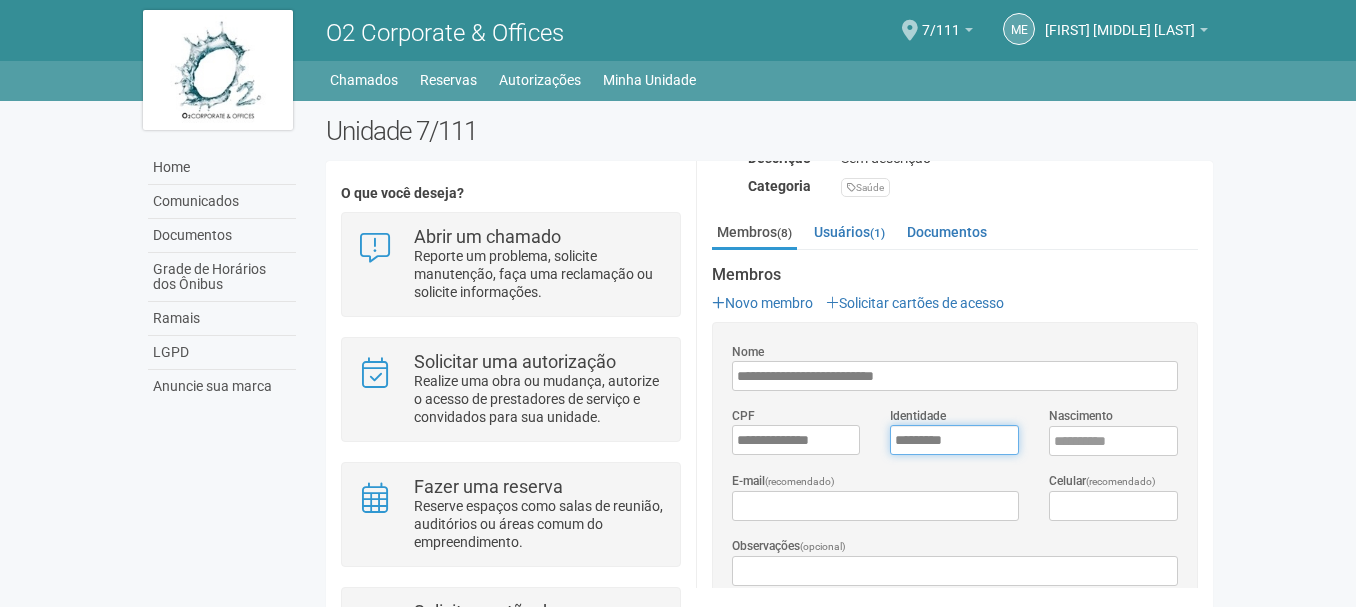type on "*********" 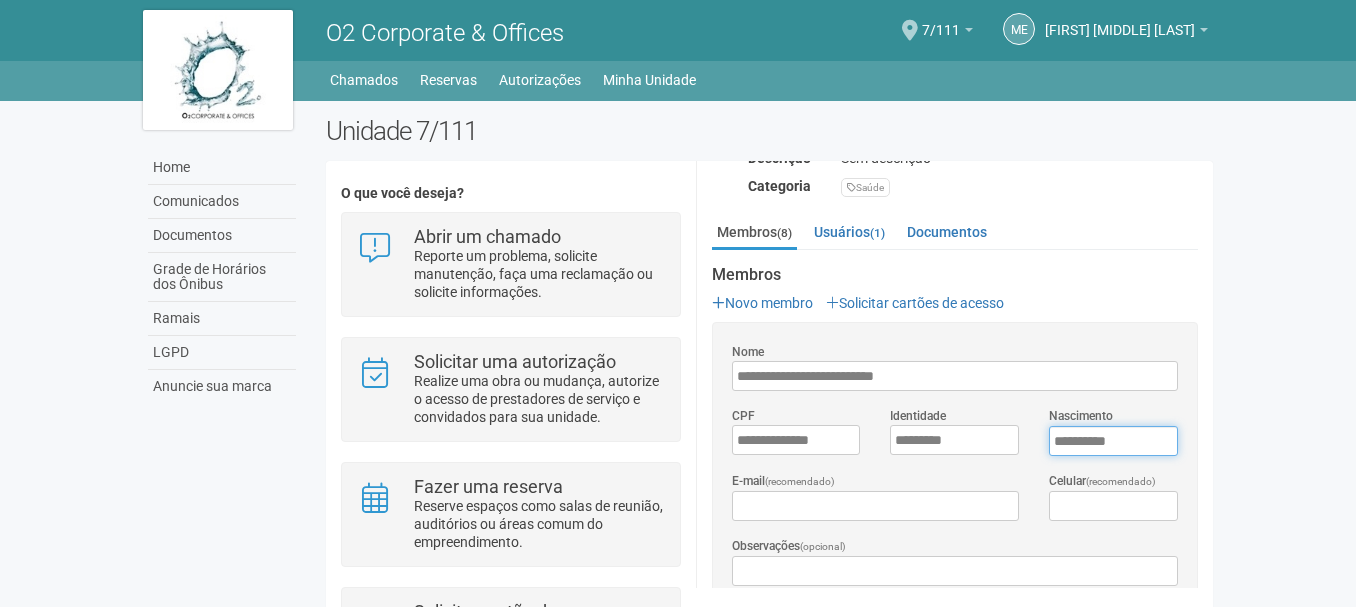 click on "****" at bounding box center [1113, 441] 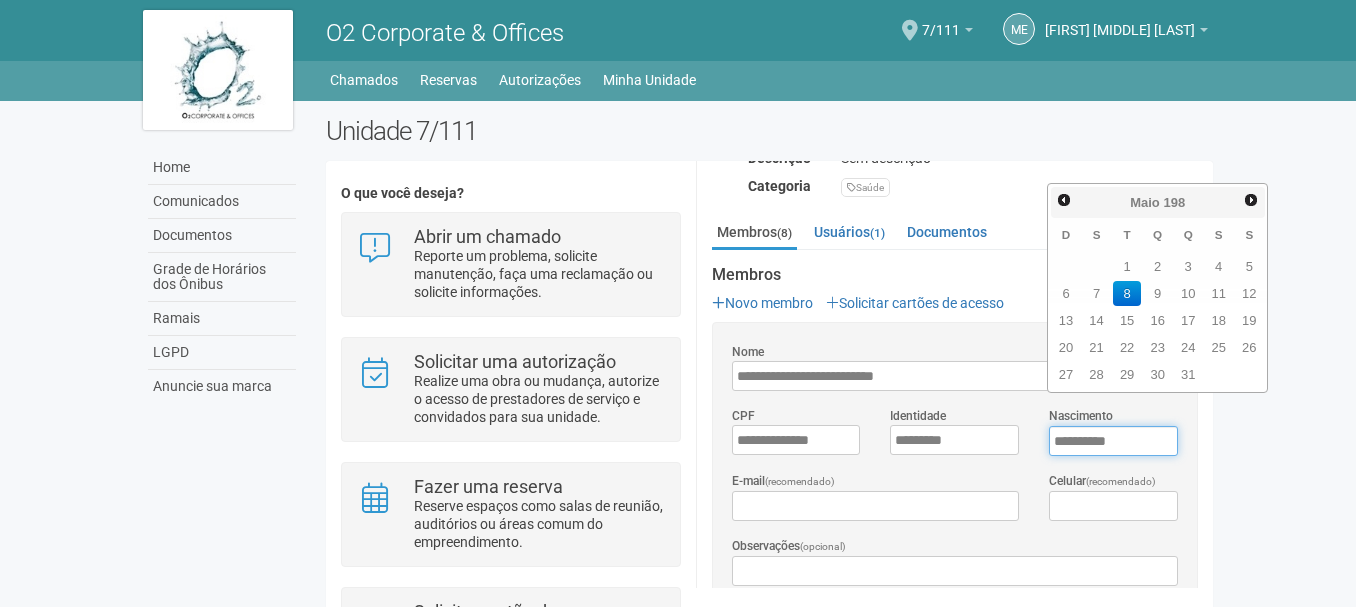 type on "**********" 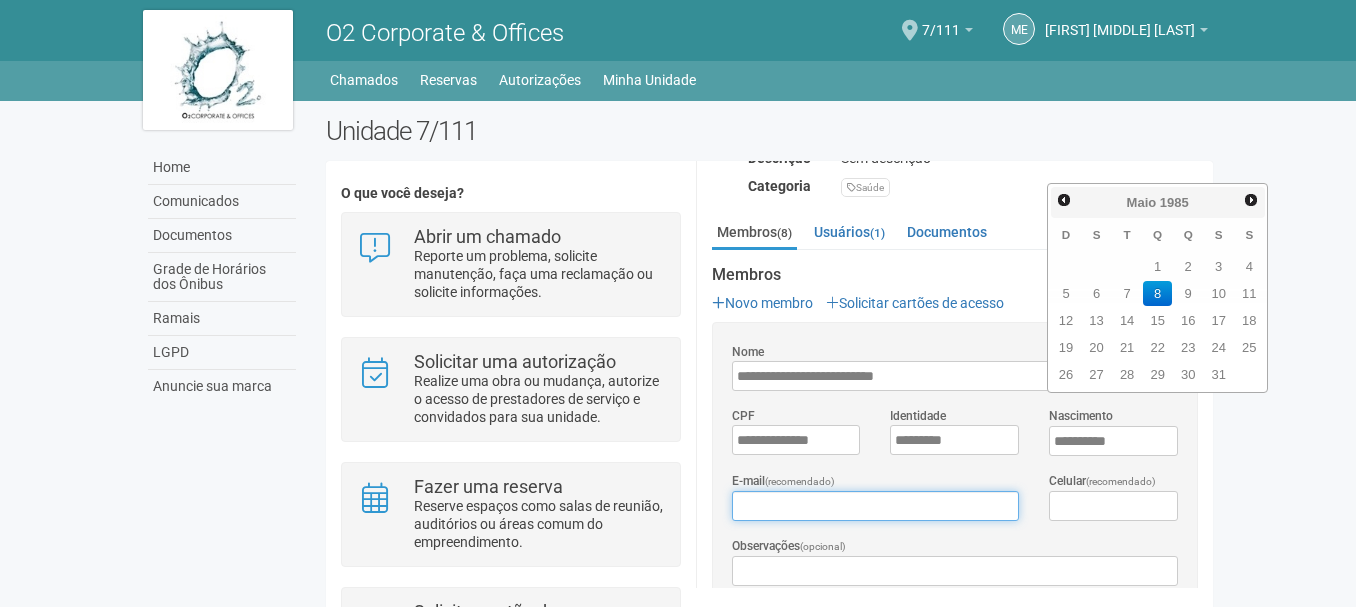 click on "E-mail  (recomendado)" at bounding box center (875, 506) 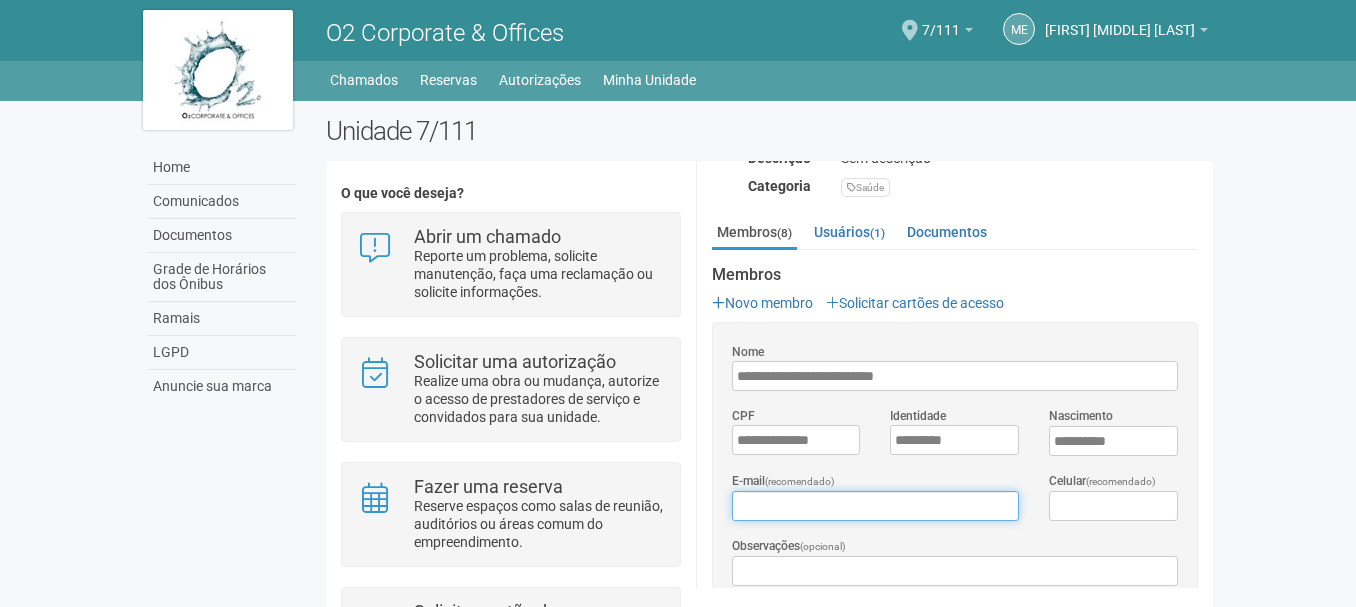 click on "E-mail  (recomendado)" at bounding box center [875, 506] 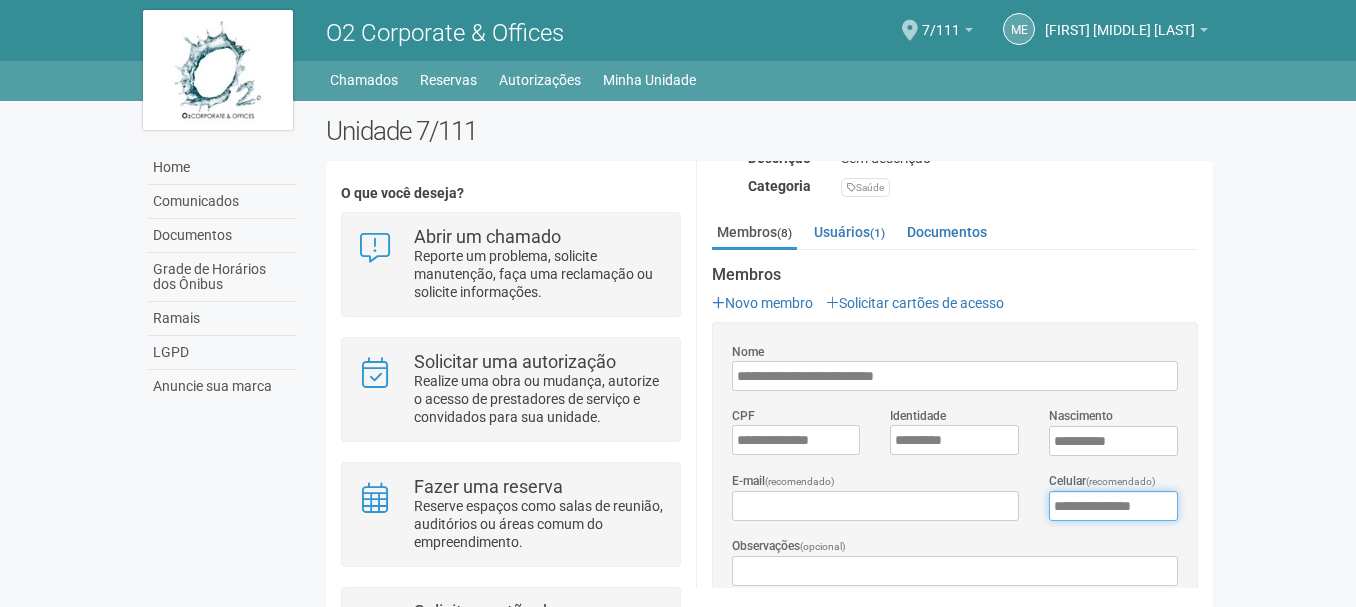click on "**********" at bounding box center [1113, 506] 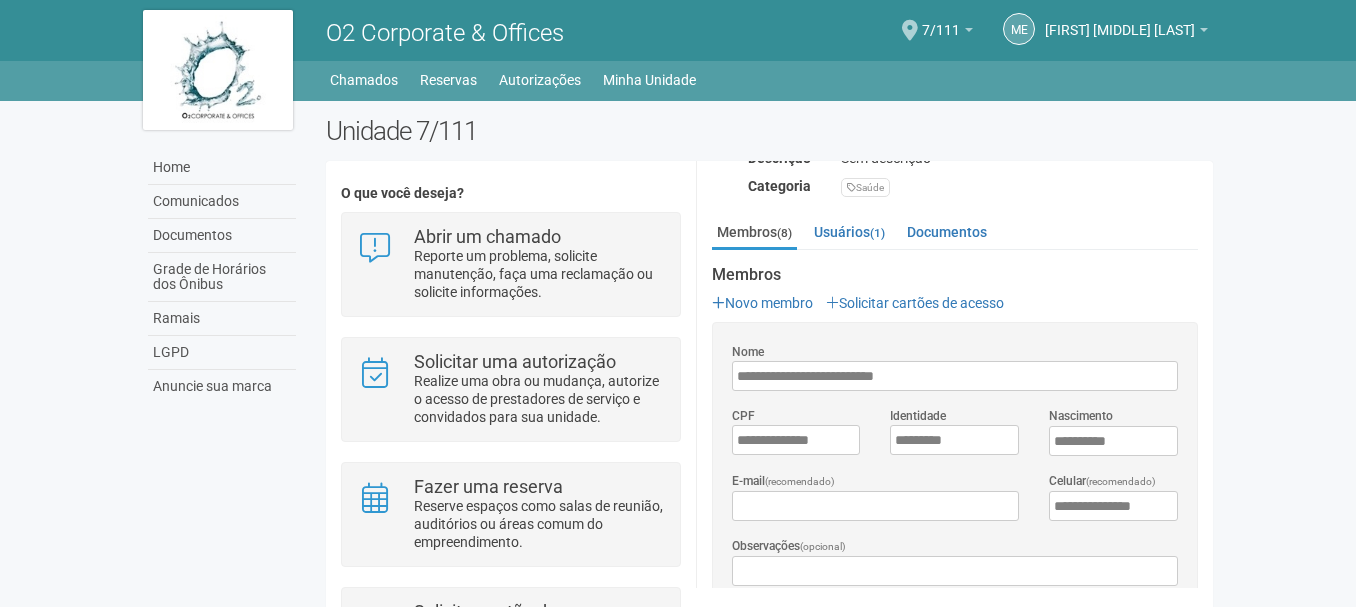 click on "Aguarde...
O2 Corporate & Offices
ME
[FIRST] [MIDDLE] [LAST]
[FIRST] [MIDDLE] [LAST]
[USERNAME]@gmail.com
Meu perfil
Alterar senha
Sair
7/111
Você está na unidade
7/111
Ir para a unidade
Home
Home
Comunicados
Documentos
Grade de Horários dos Ônibus
Ramais
LGPD
Anuncie sua marca
Sair" at bounding box center (678, 303) 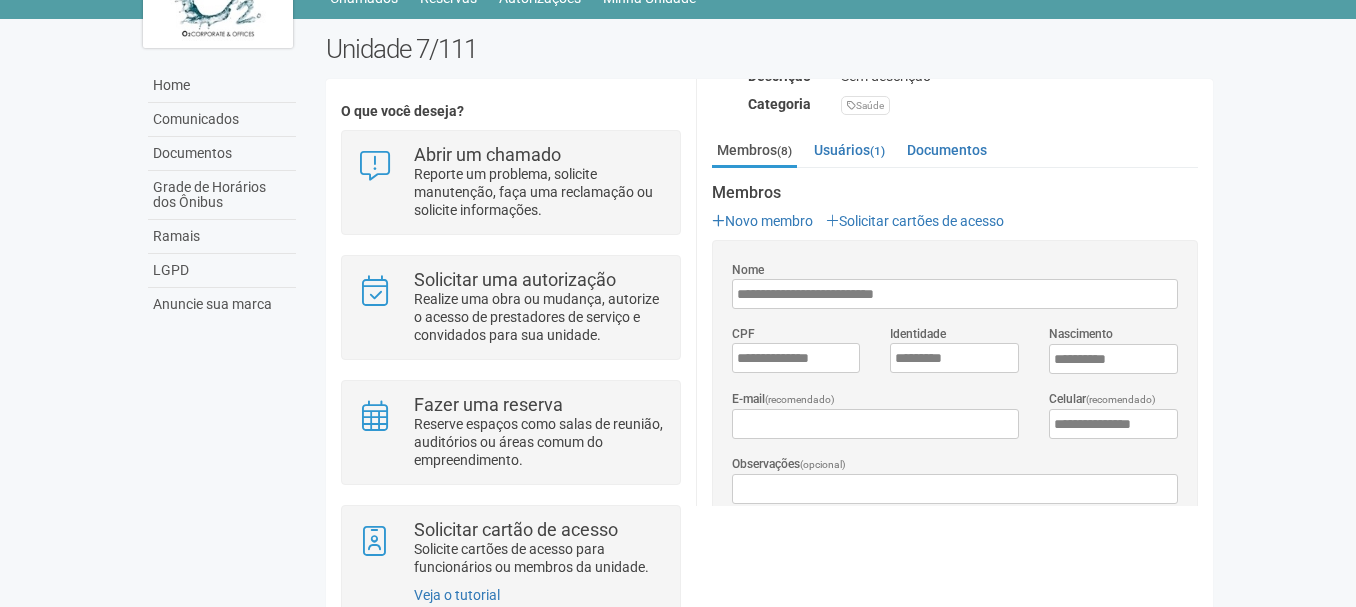 scroll, scrollTop: 85, scrollLeft: 0, axis: vertical 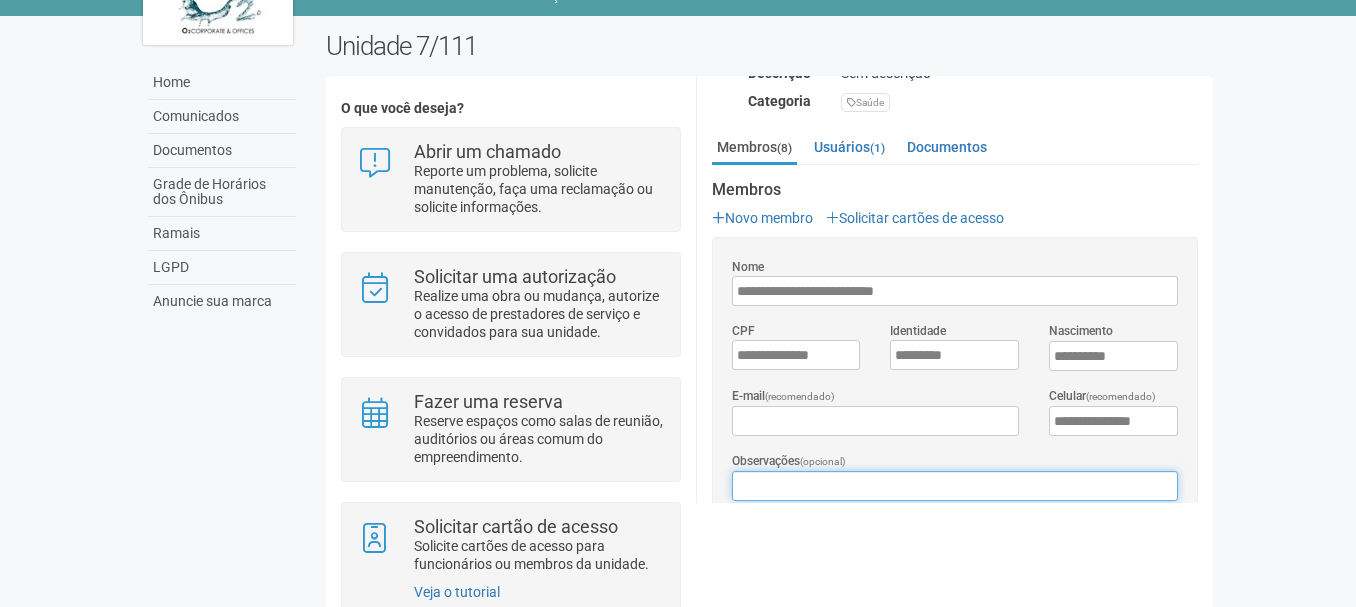 click on "Observações  (opcional)" at bounding box center [955, 486] 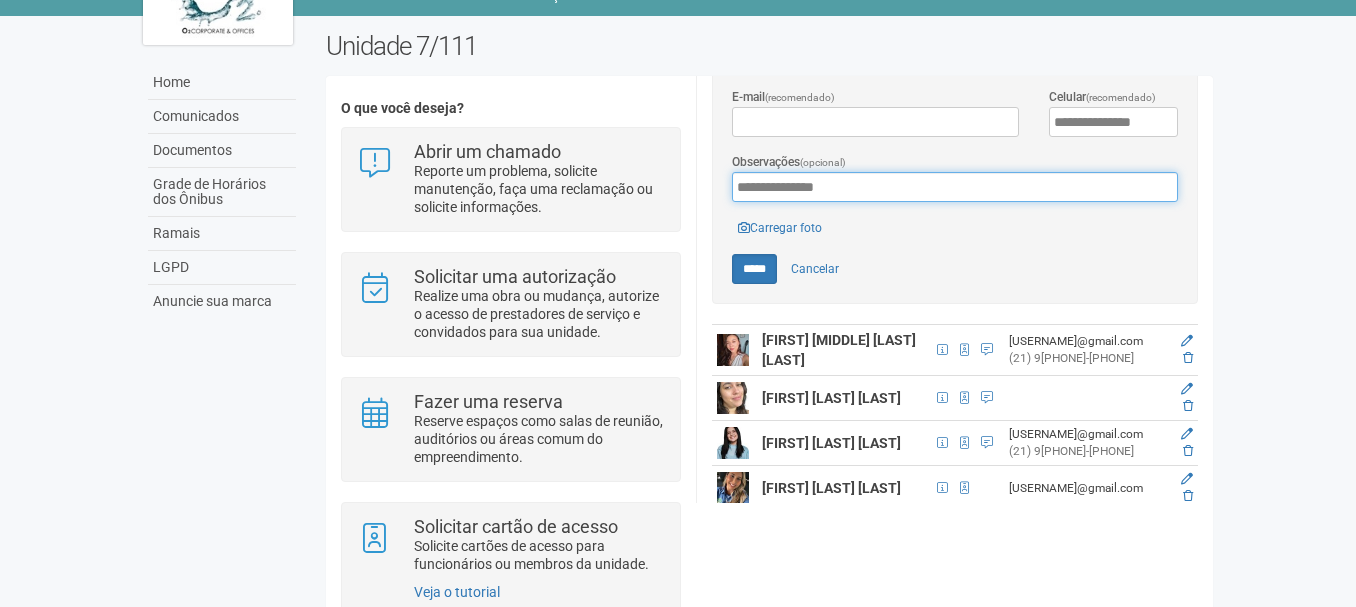 scroll, scrollTop: 648, scrollLeft: 0, axis: vertical 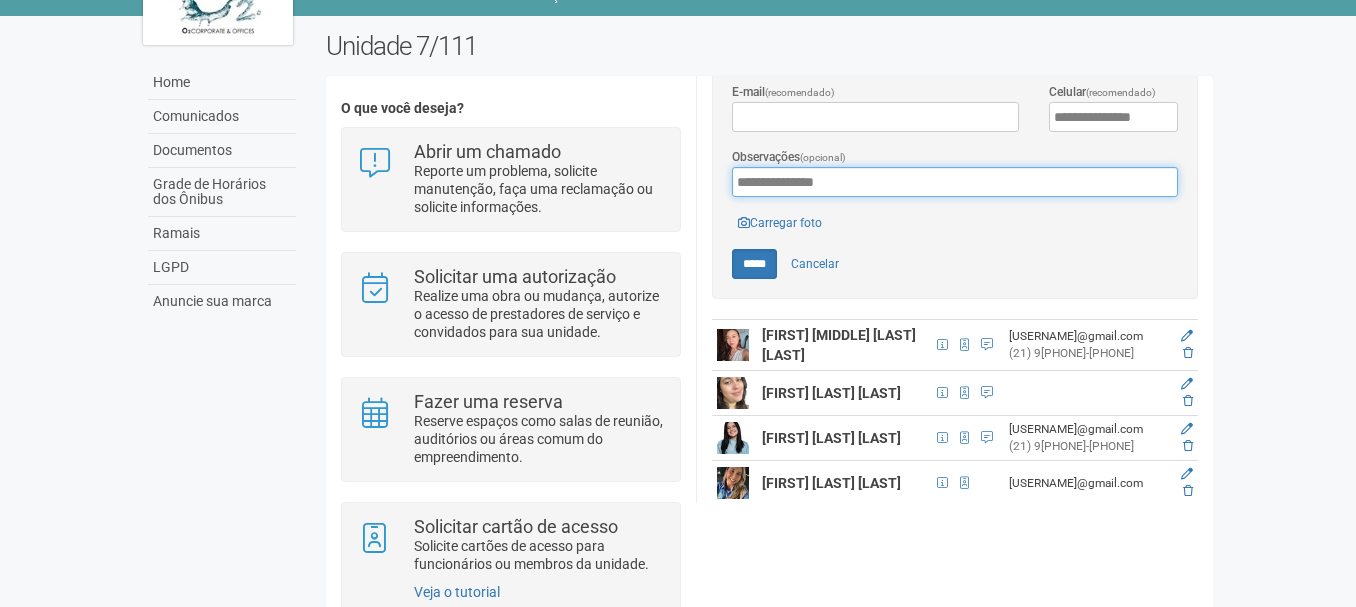 type on "**********" 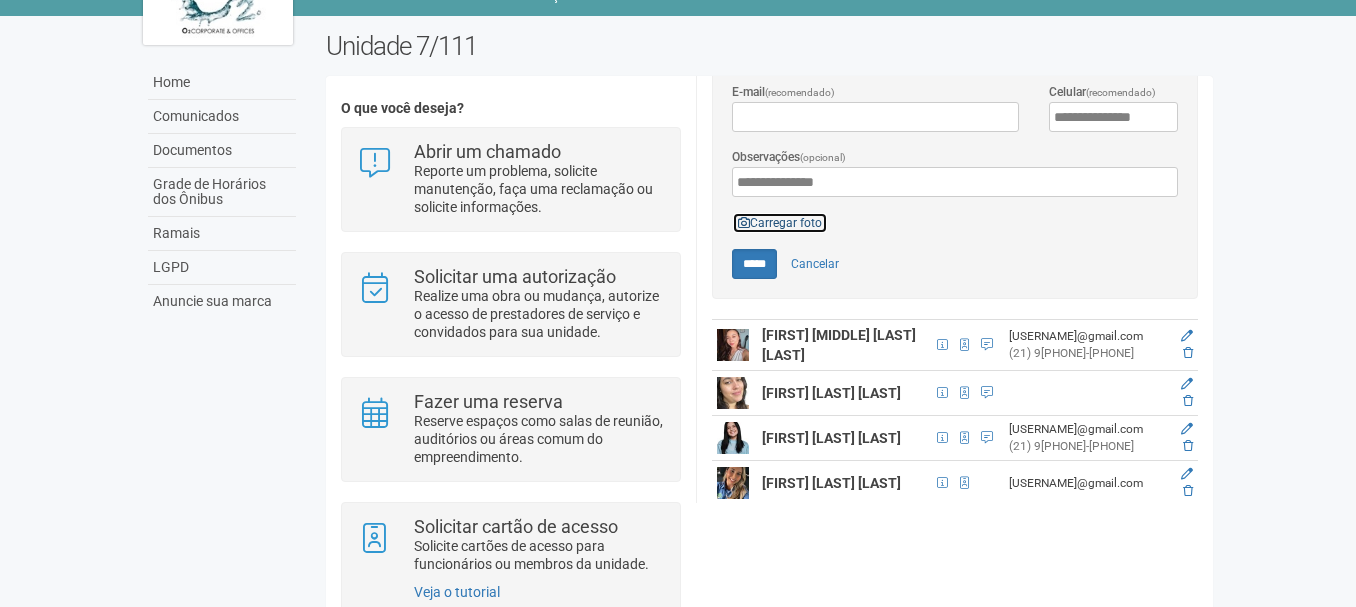 click on "Carregar foto" at bounding box center (780, 223) 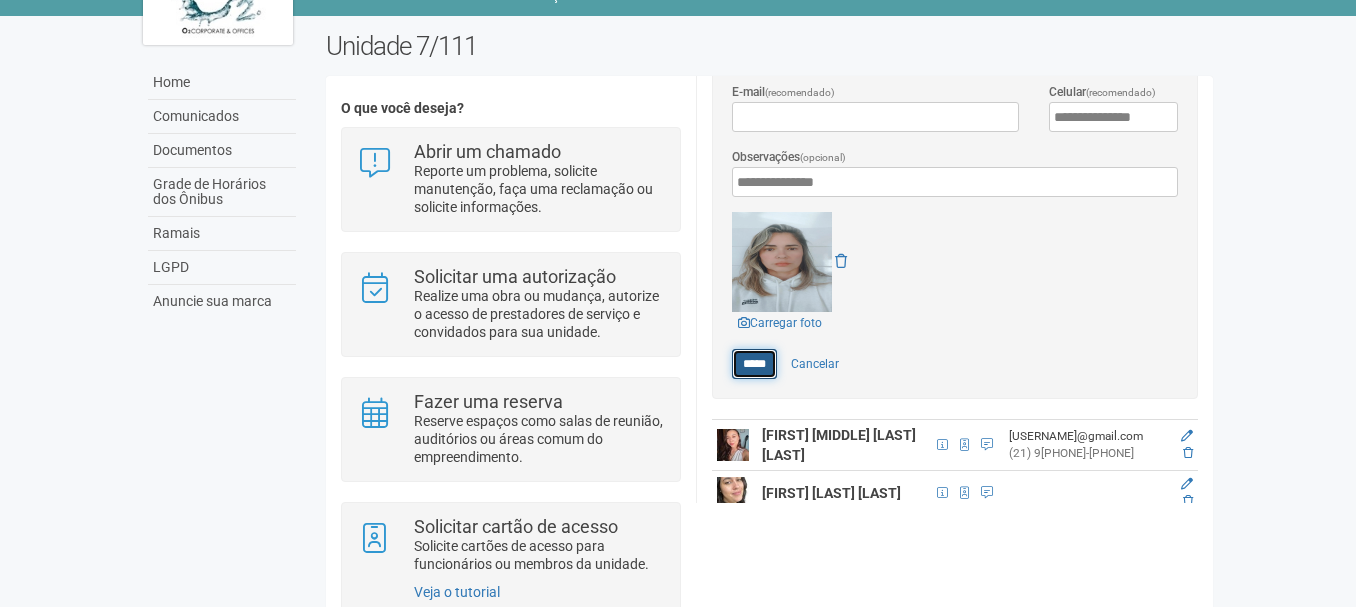 click on "*****" at bounding box center [754, 364] 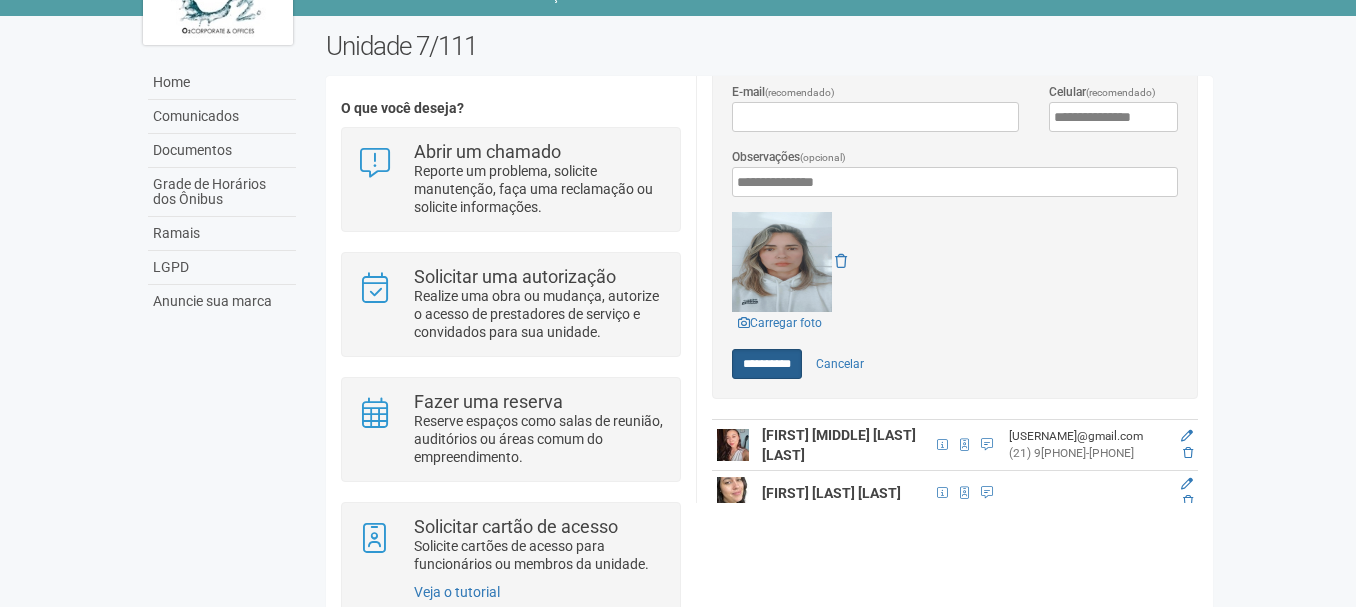 type on "*****" 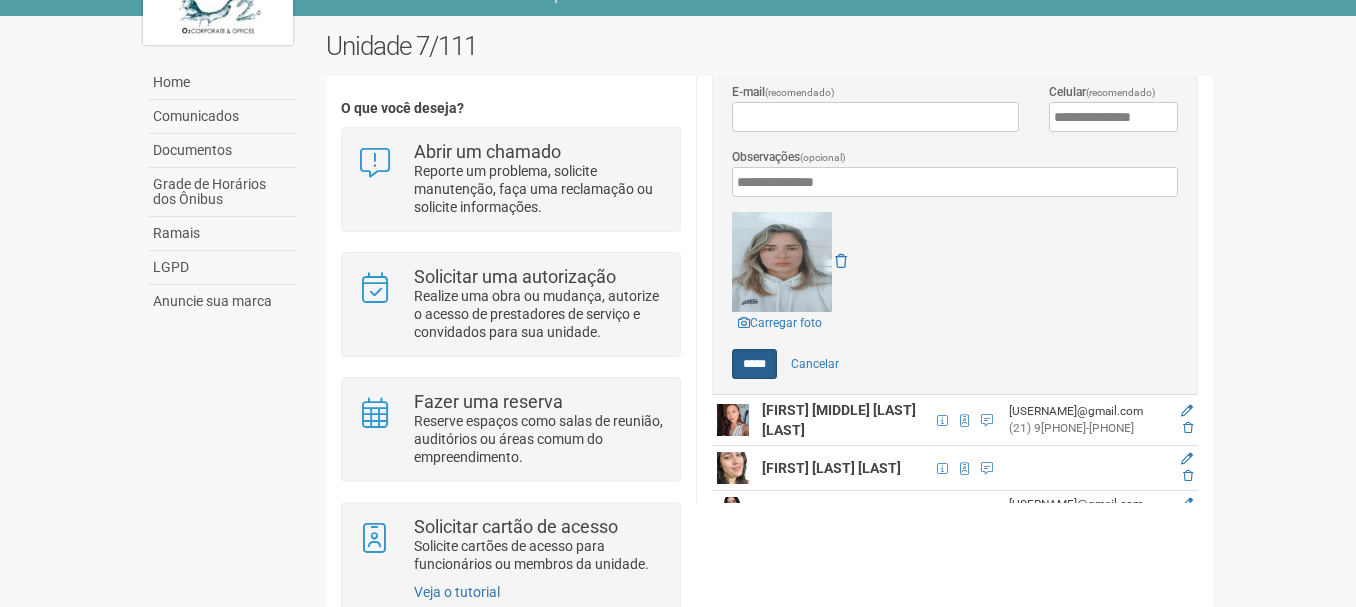 scroll, scrollTop: 0, scrollLeft: 0, axis: both 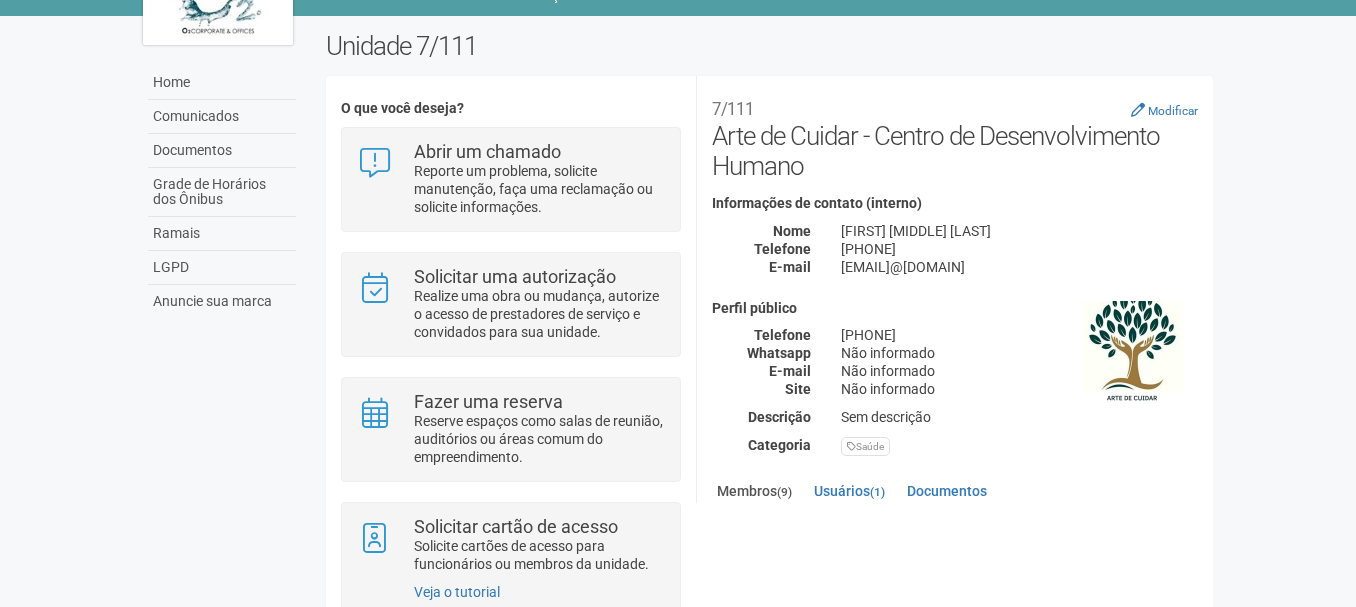 drag, startPoint x: 1209, startPoint y: 209, endPoint x: 1209, endPoint y: 254, distance: 45 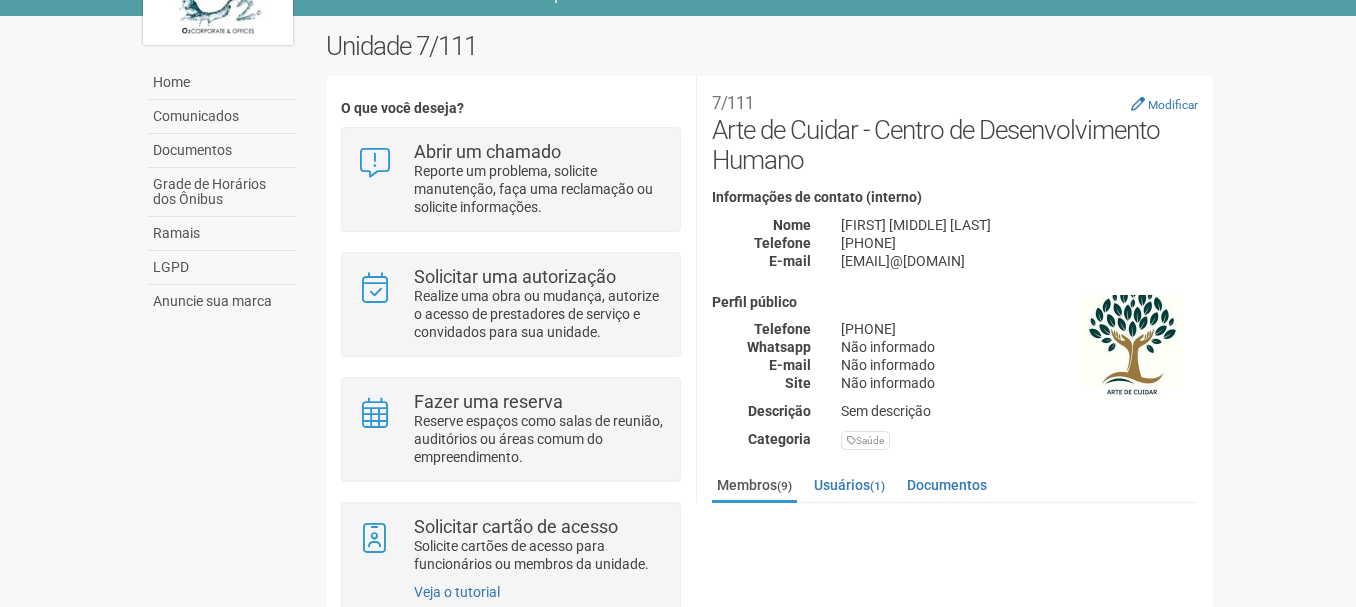 scroll, scrollTop: 0, scrollLeft: 0, axis: both 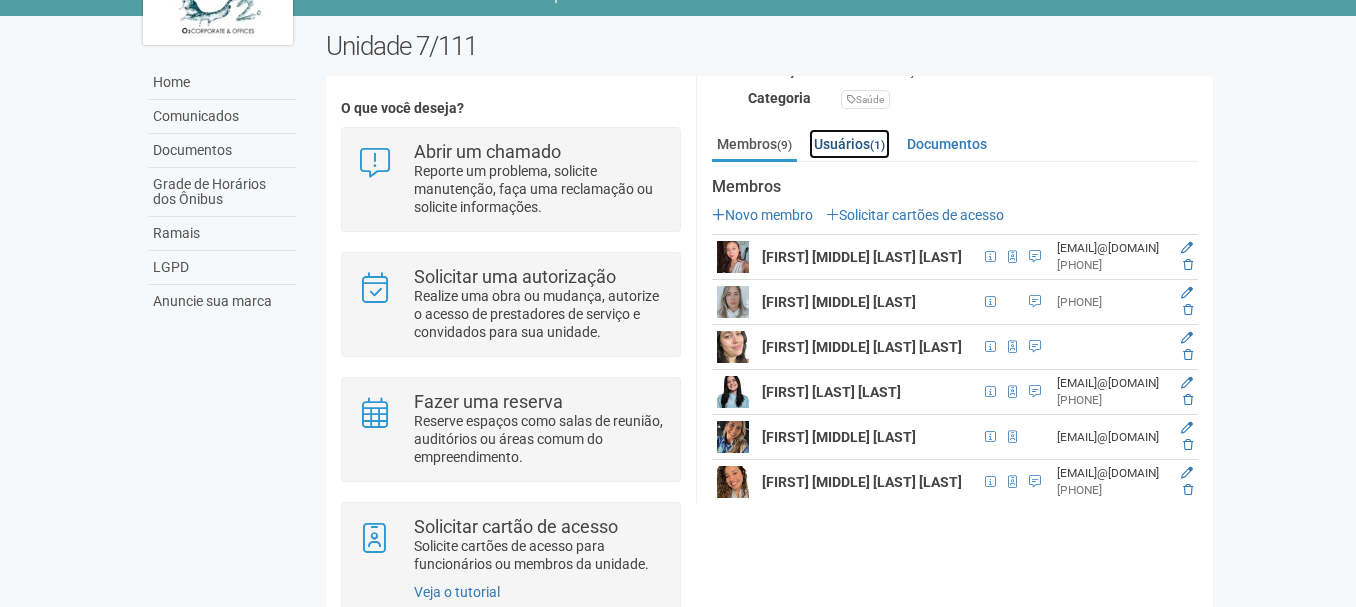 click on "Usuários
(1)" at bounding box center [849, 144] 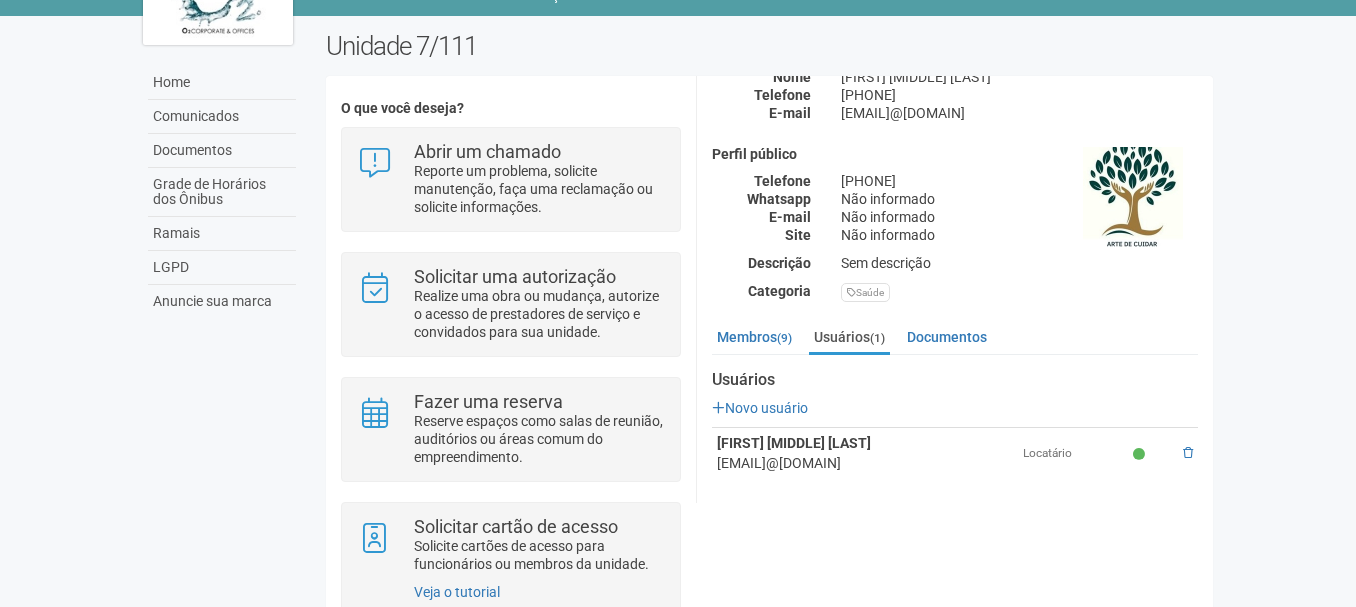 scroll, scrollTop: 154, scrollLeft: 0, axis: vertical 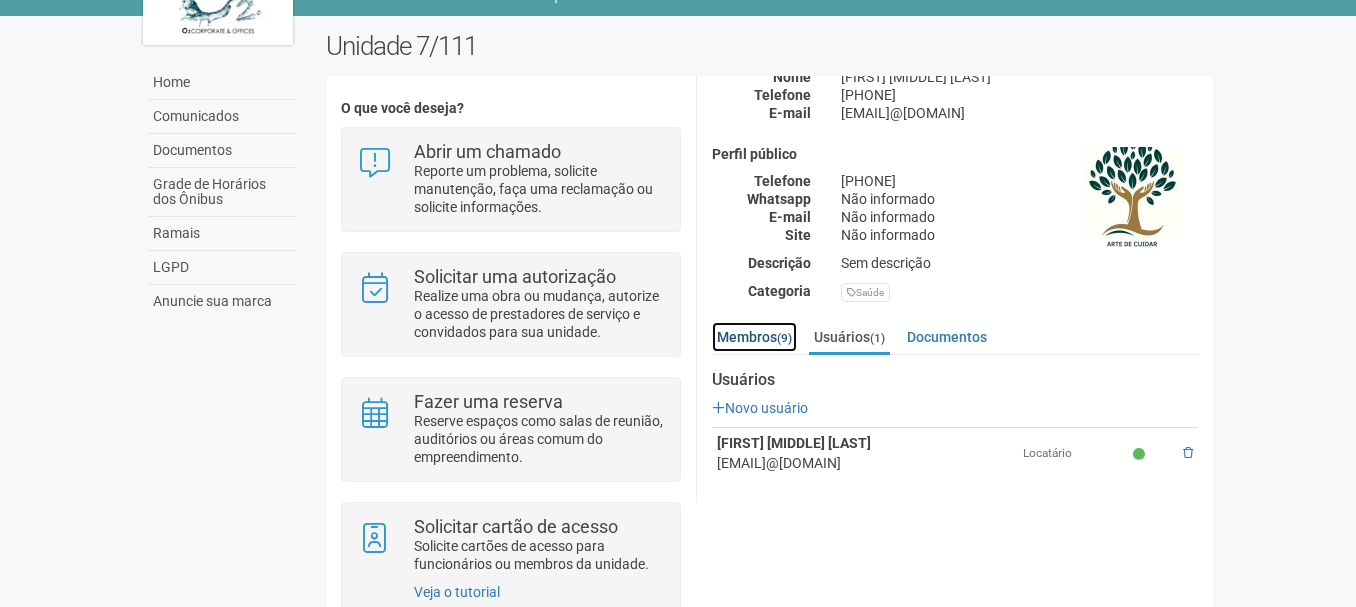 click on "Membros
(9)" at bounding box center [754, 337] 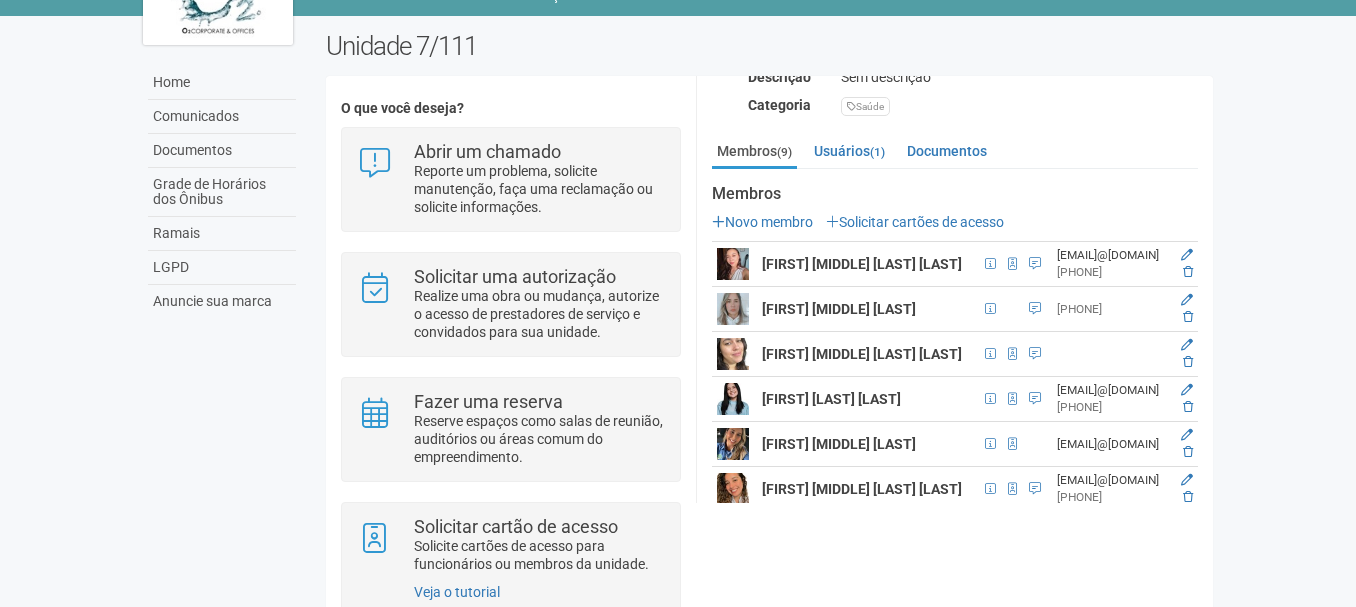 scroll, scrollTop: 319, scrollLeft: 0, axis: vertical 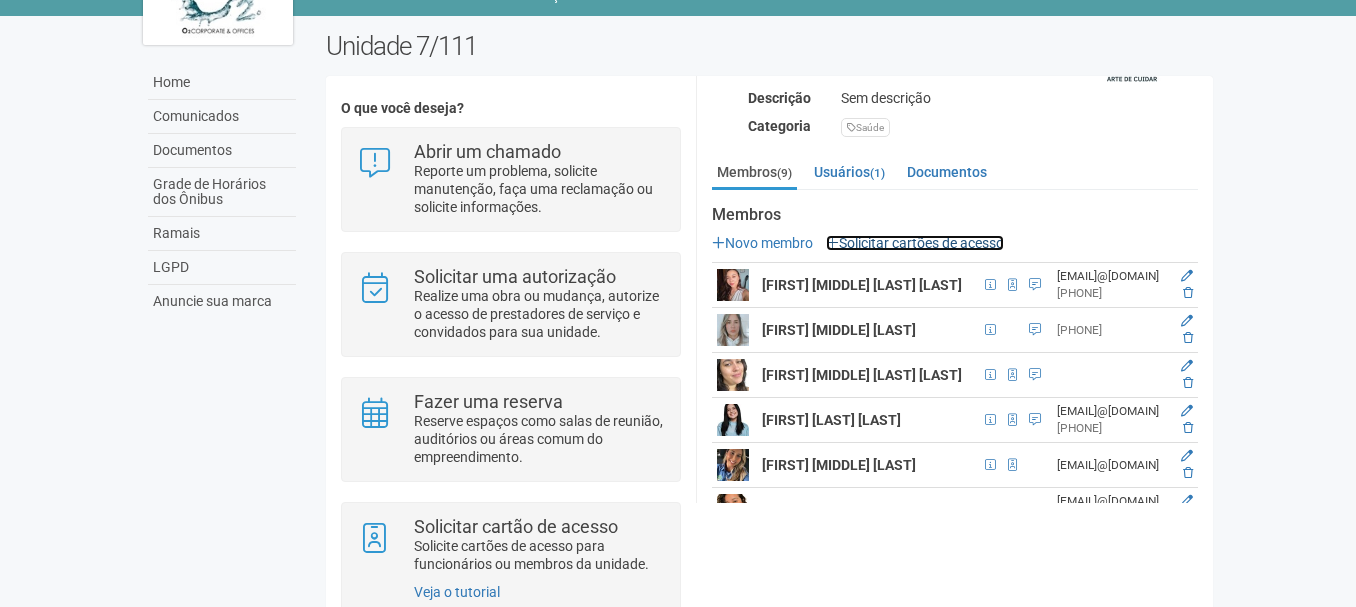 click on "Solicitar cartões de acesso" at bounding box center [915, 243] 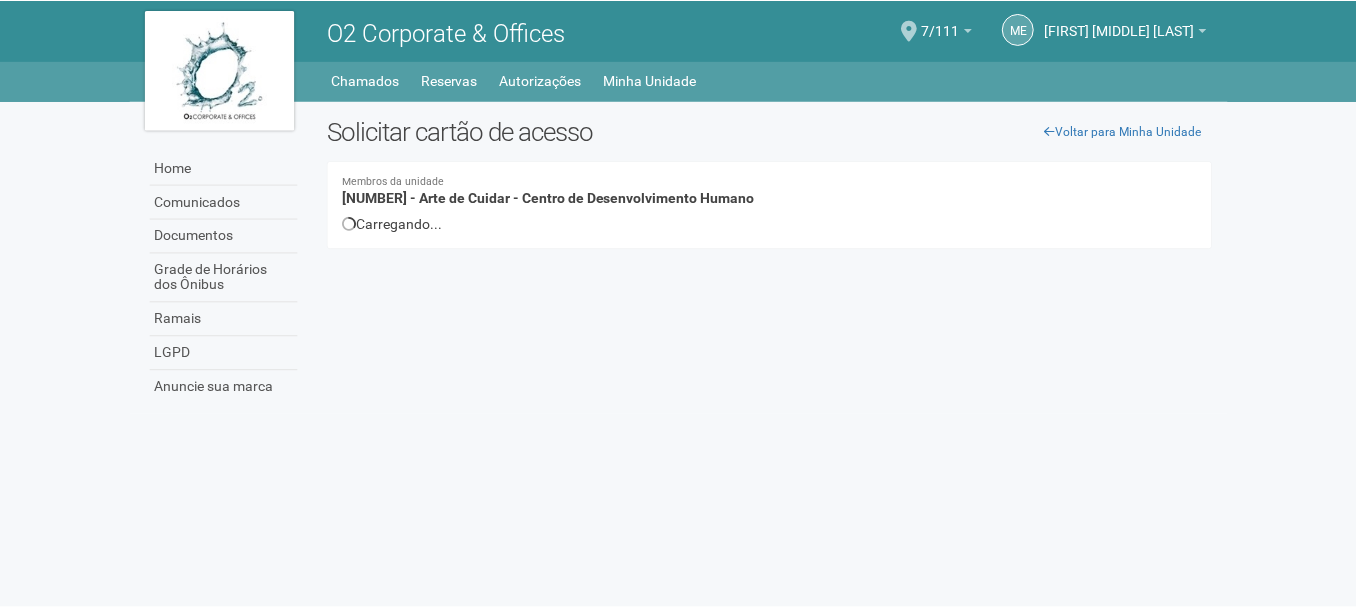 scroll, scrollTop: 0, scrollLeft: 0, axis: both 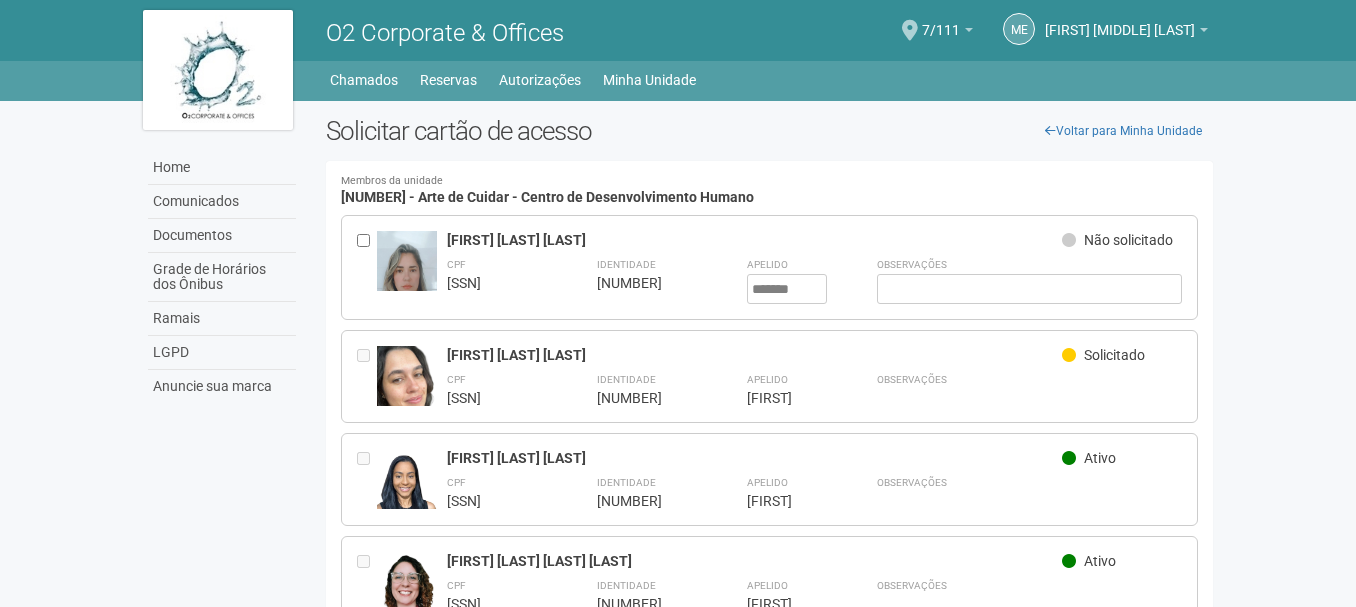 drag, startPoint x: 1355, startPoint y: 203, endPoint x: 1358, endPoint y: 302, distance: 99.04544 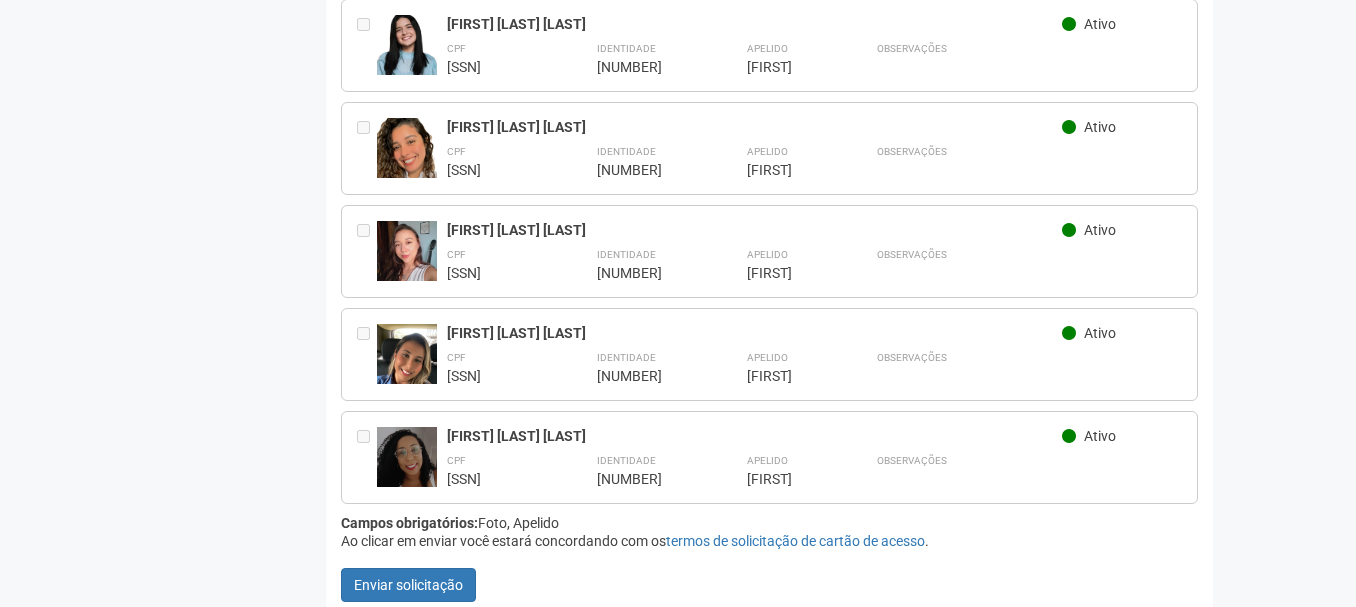 scroll, scrollTop: 660, scrollLeft: 0, axis: vertical 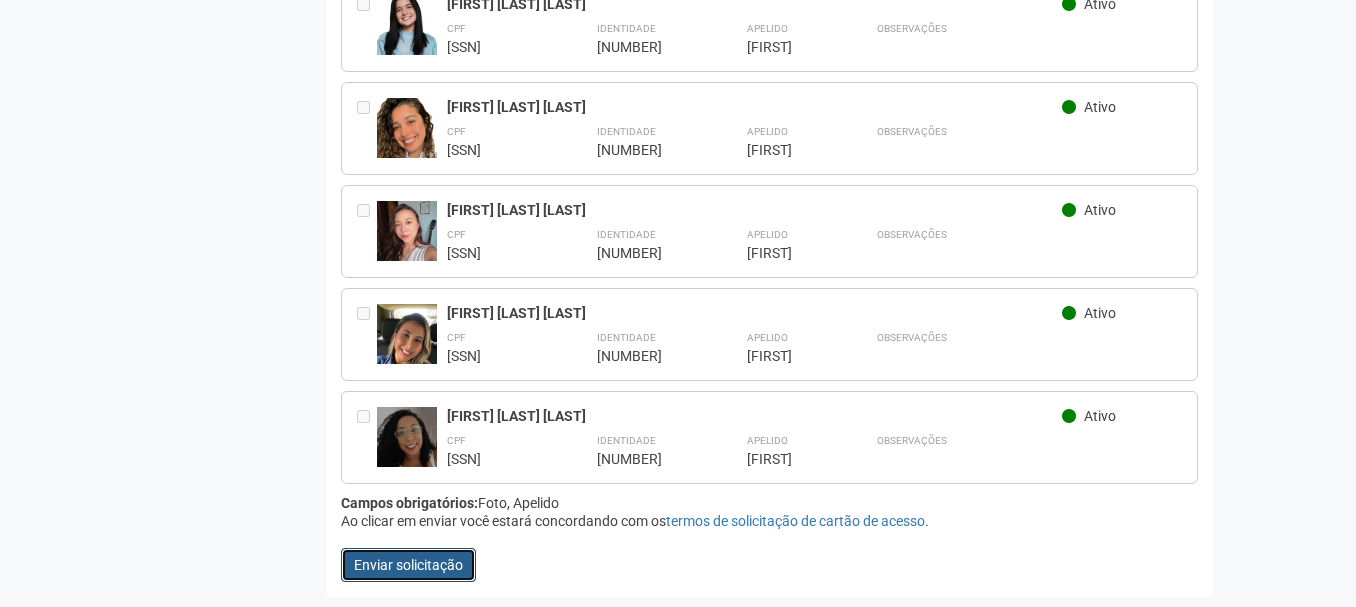 click on "Enviar solicitação" at bounding box center [408, 565] 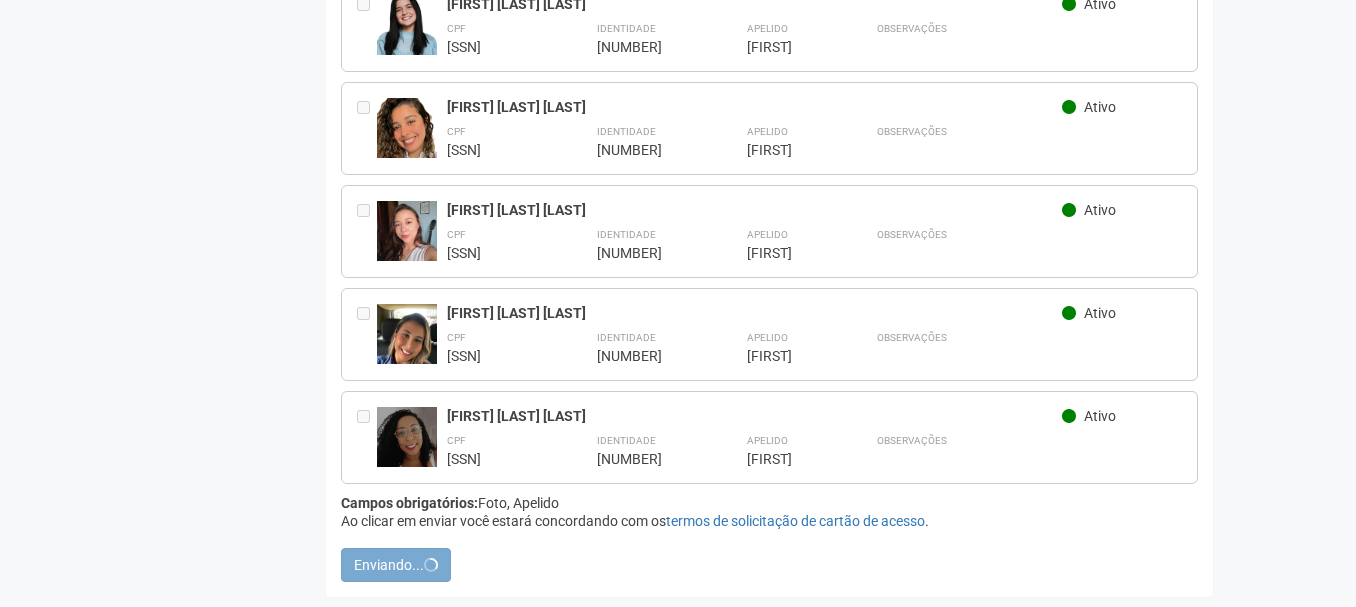 scroll, scrollTop: 0, scrollLeft: 0, axis: both 